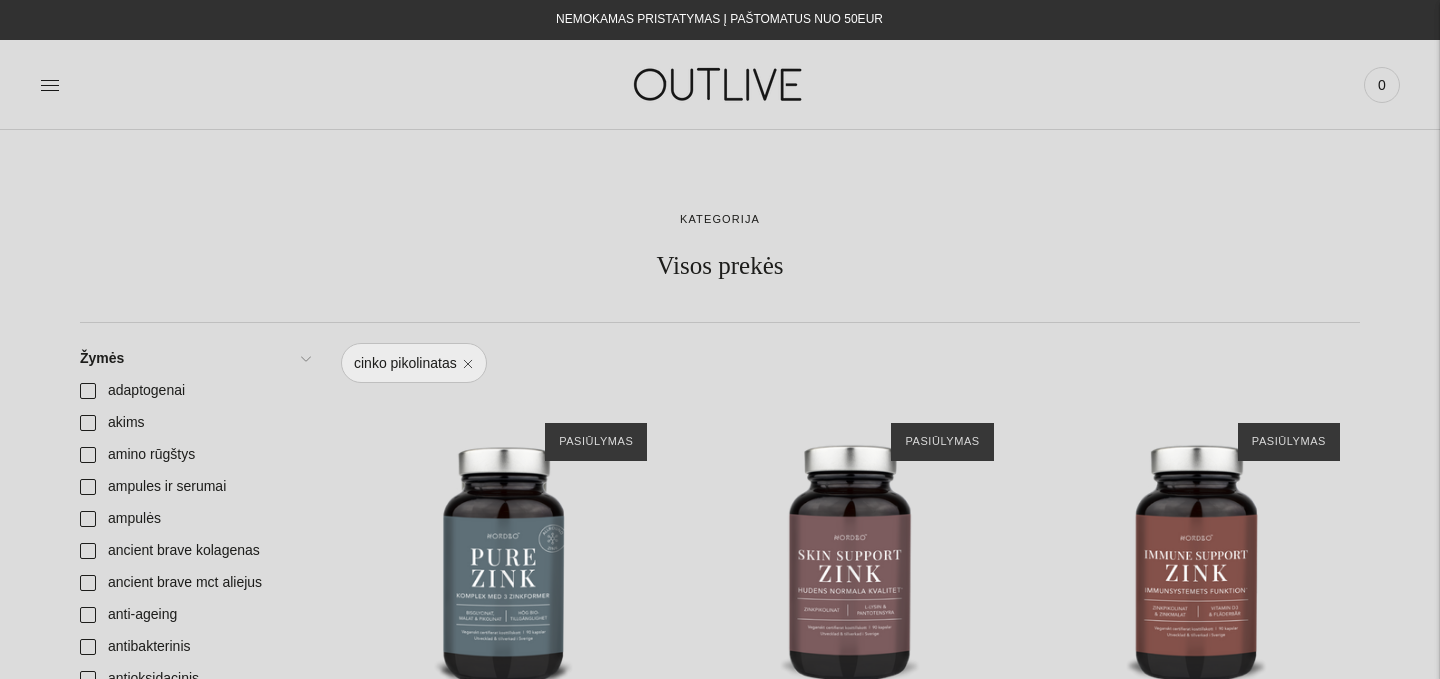 scroll, scrollTop: 0, scrollLeft: 0, axis: both 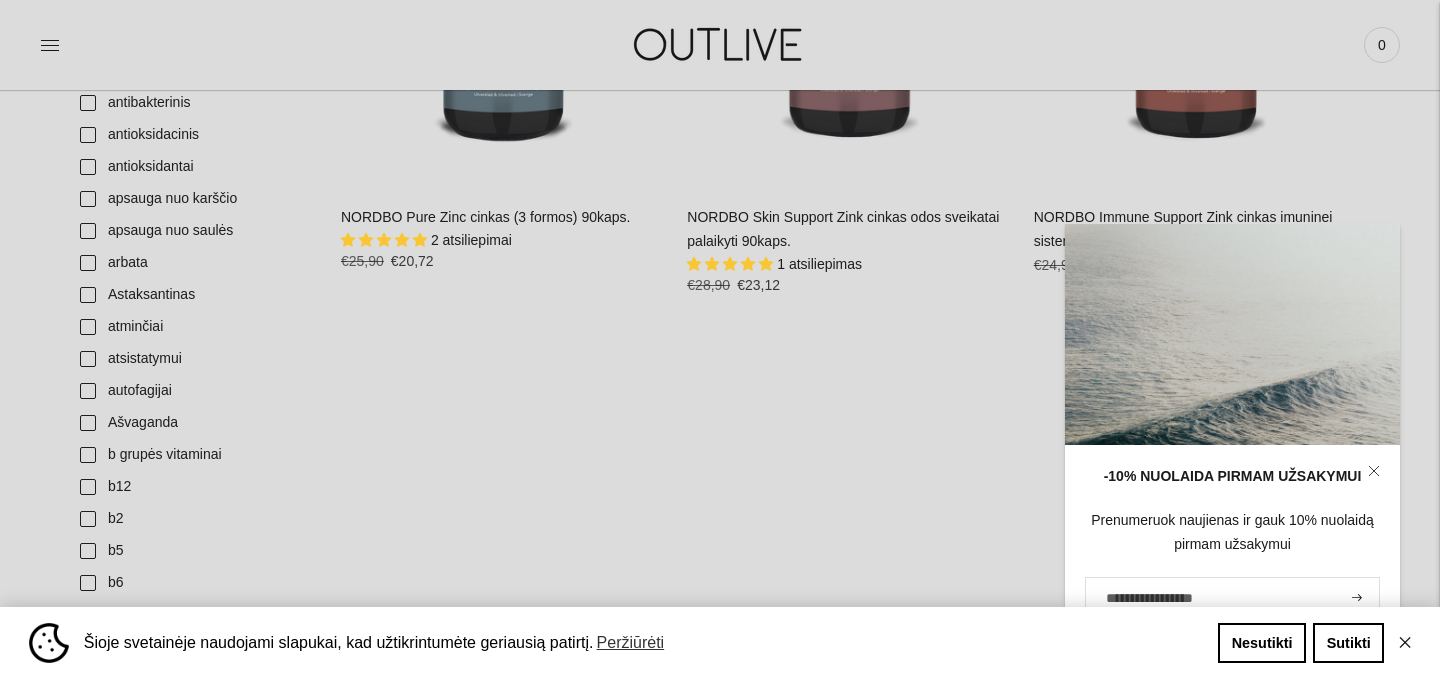 click 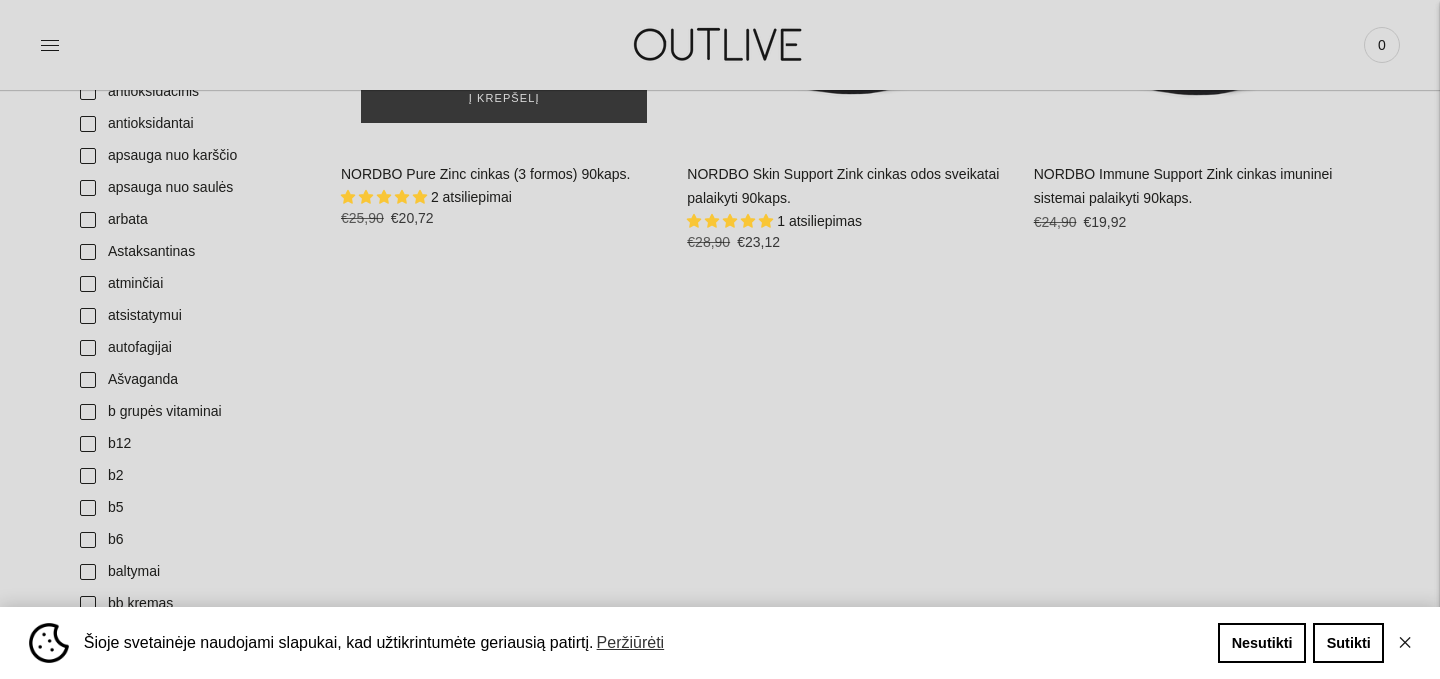 scroll, scrollTop: 591, scrollLeft: 0, axis: vertical 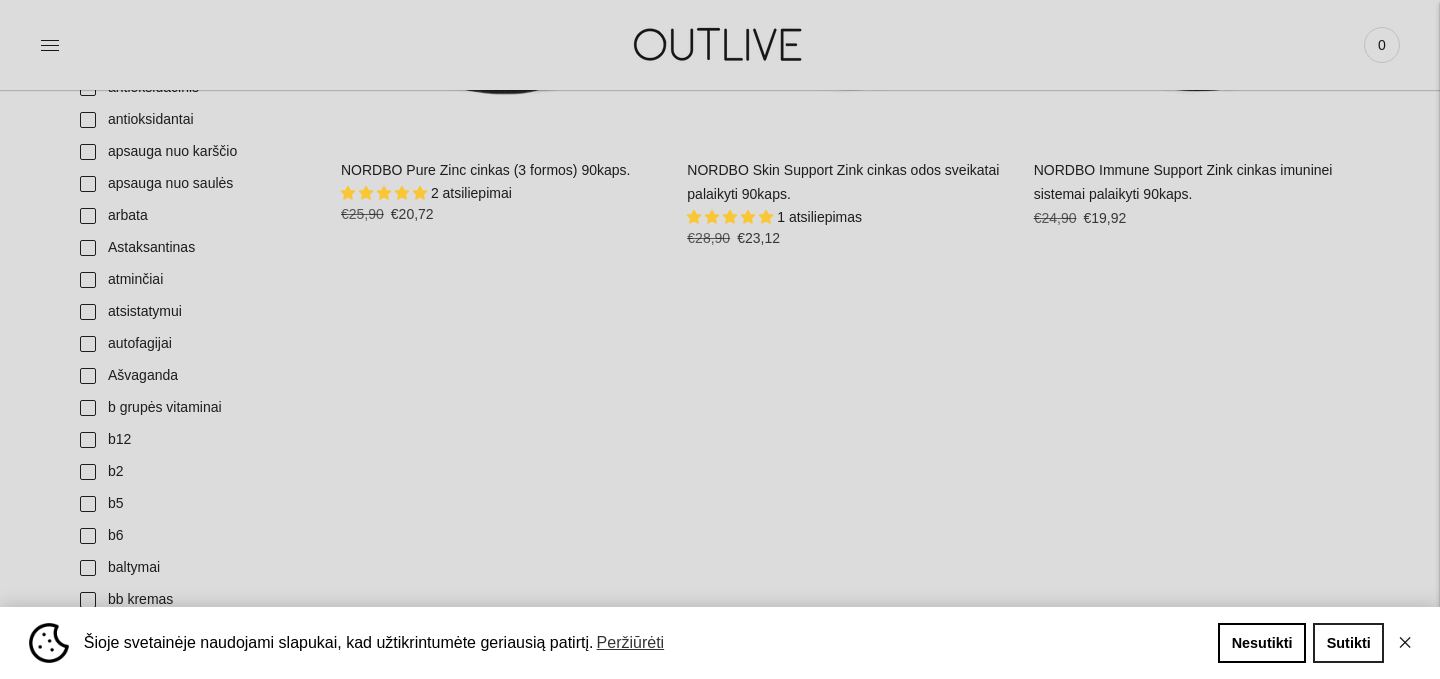 click on "Sutikti" at bounding box center [1348, 643] 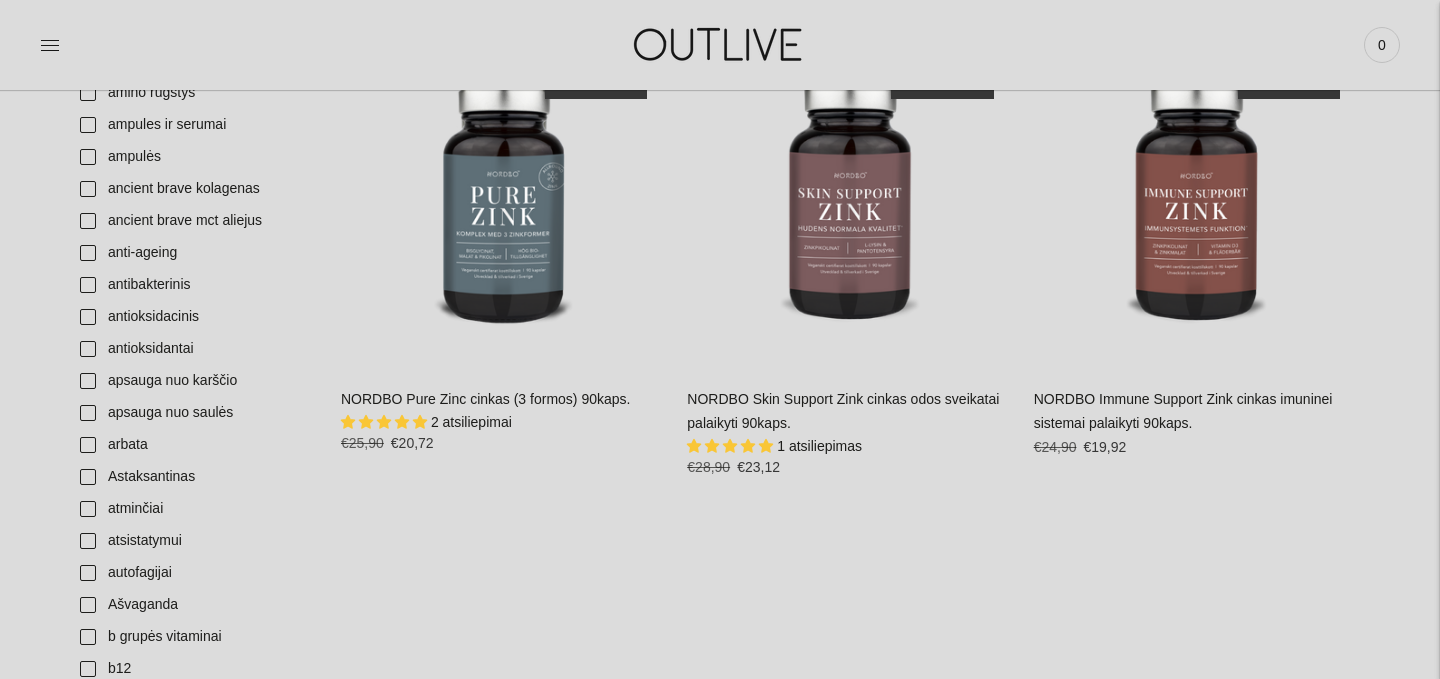 scroll, scrollTop: 347, scrollLeft: 0, axis: vertical 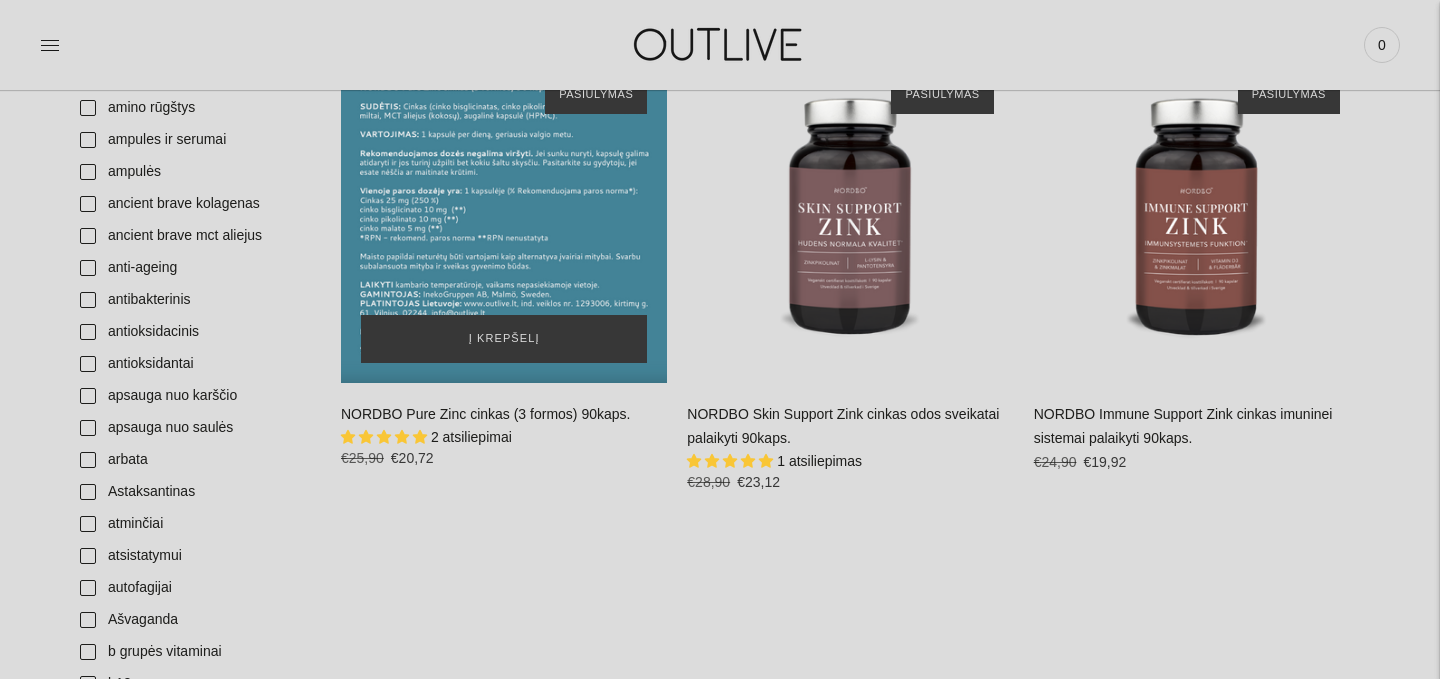 click at bounding box center (504, 219) 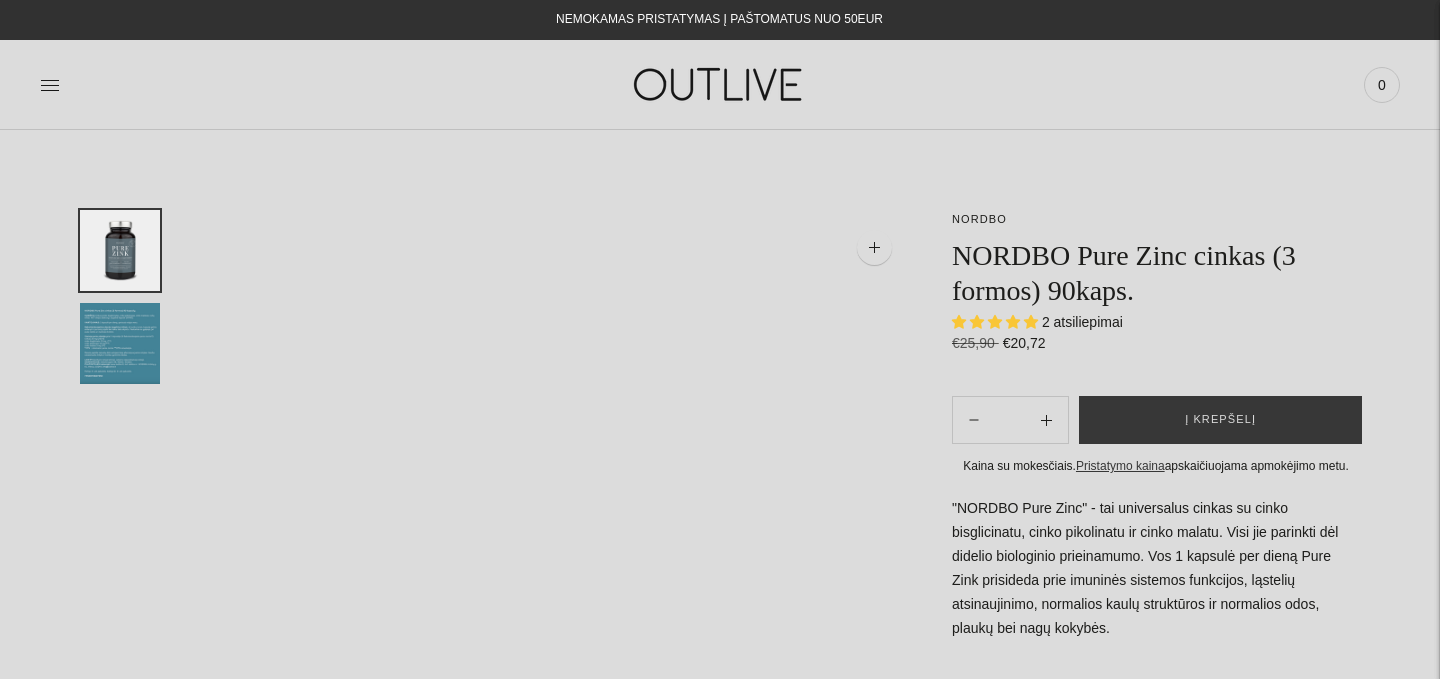 scroll, scrollTop: 0, scrollLeft: 0, axis: both 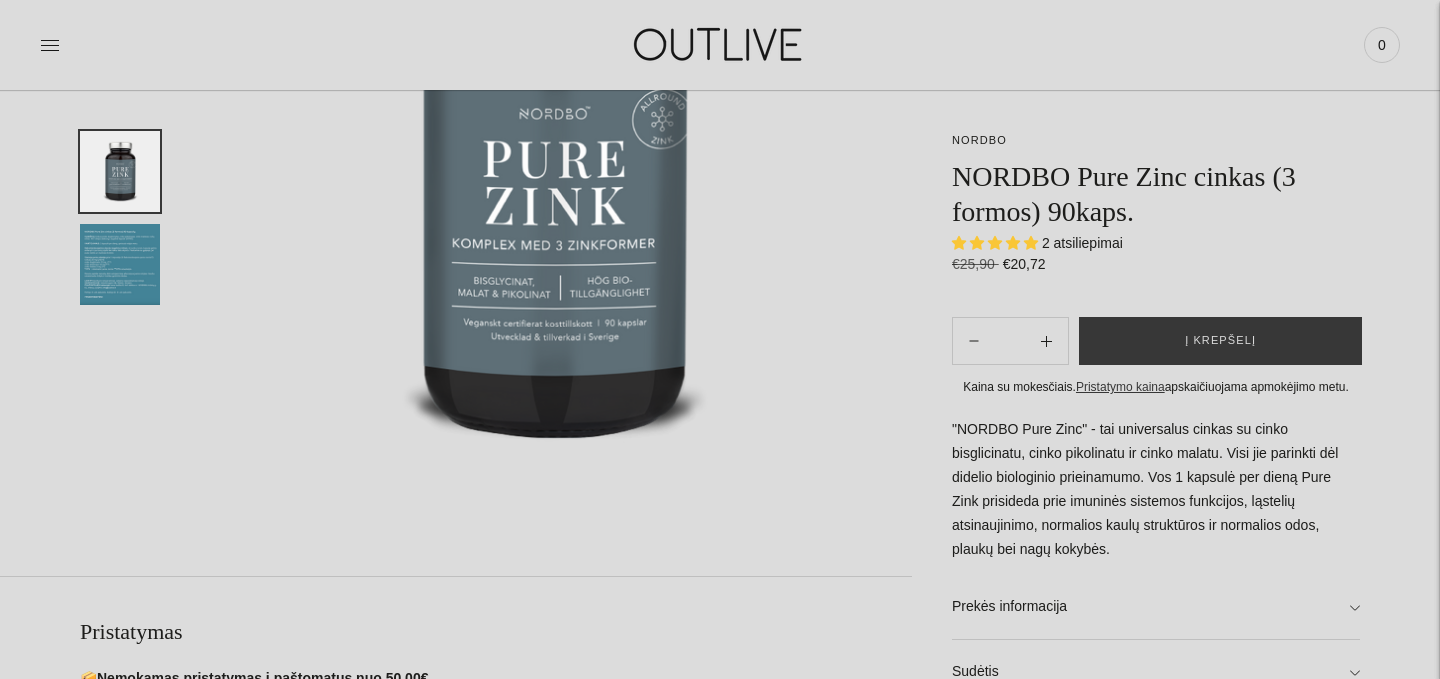 click on ""NORDBO Pure Zinc" - tai universalus cinkas su cinko bisglicinatu, cinko pikolinatu ir cinko malatu. Visi jie parinkti dėl didelio biologinio prieinamumo. Vos 1 kapsulė per dieną Pure Zink prisideda prie imuninės sistemos funkcijos, ląstelių atsinaujinimo, normalios kaulų struktūros ir normalios odos, plaukų bei nagų kokybės." at bounding box center [1156, 490] 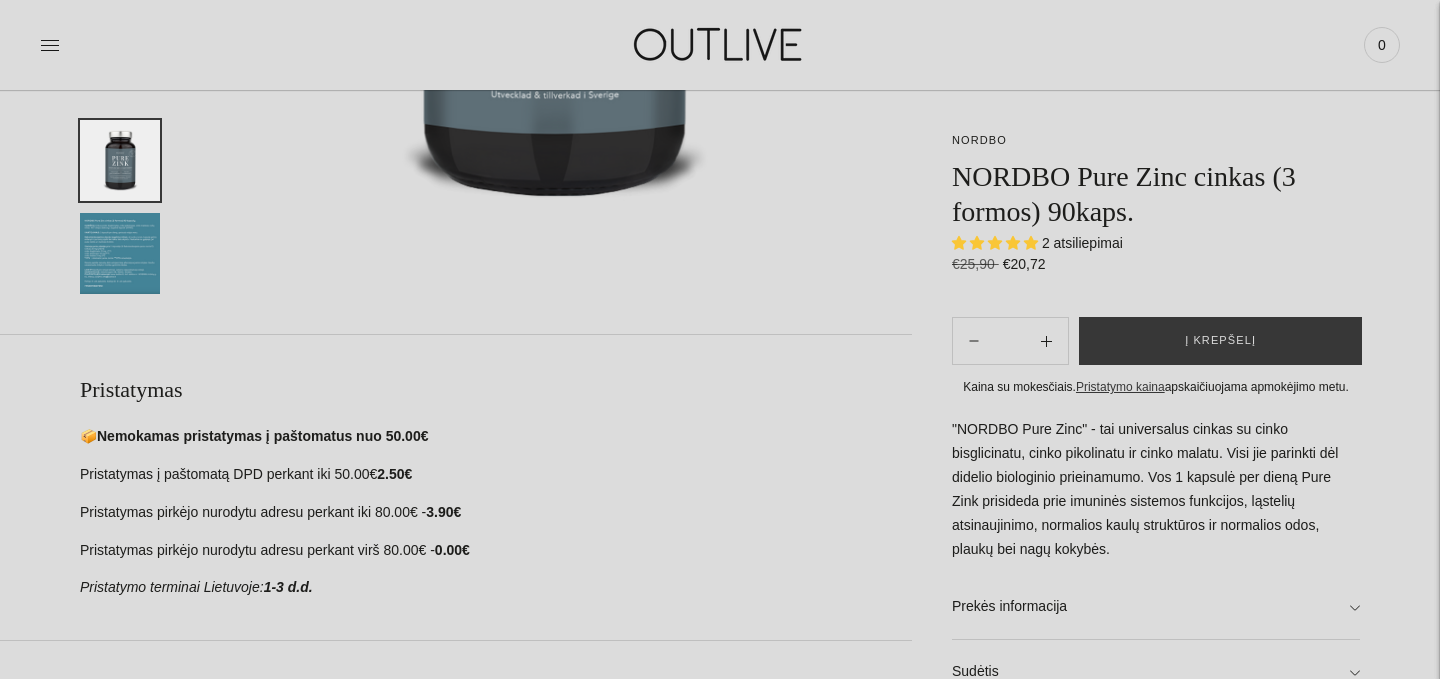 scroll, scrollTop: 639, scrollLeft: 0, axis: vertical 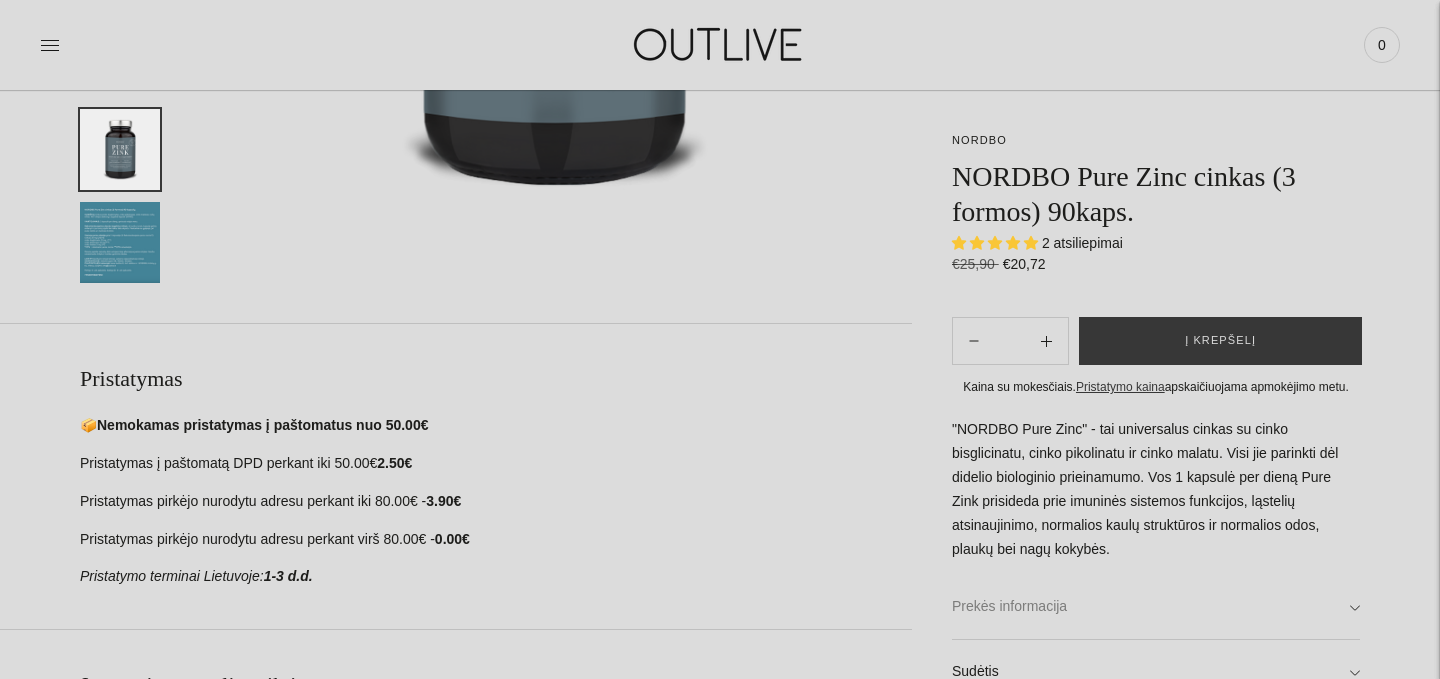 click on "Prekės informacija" at bounding box center [1156, 607] 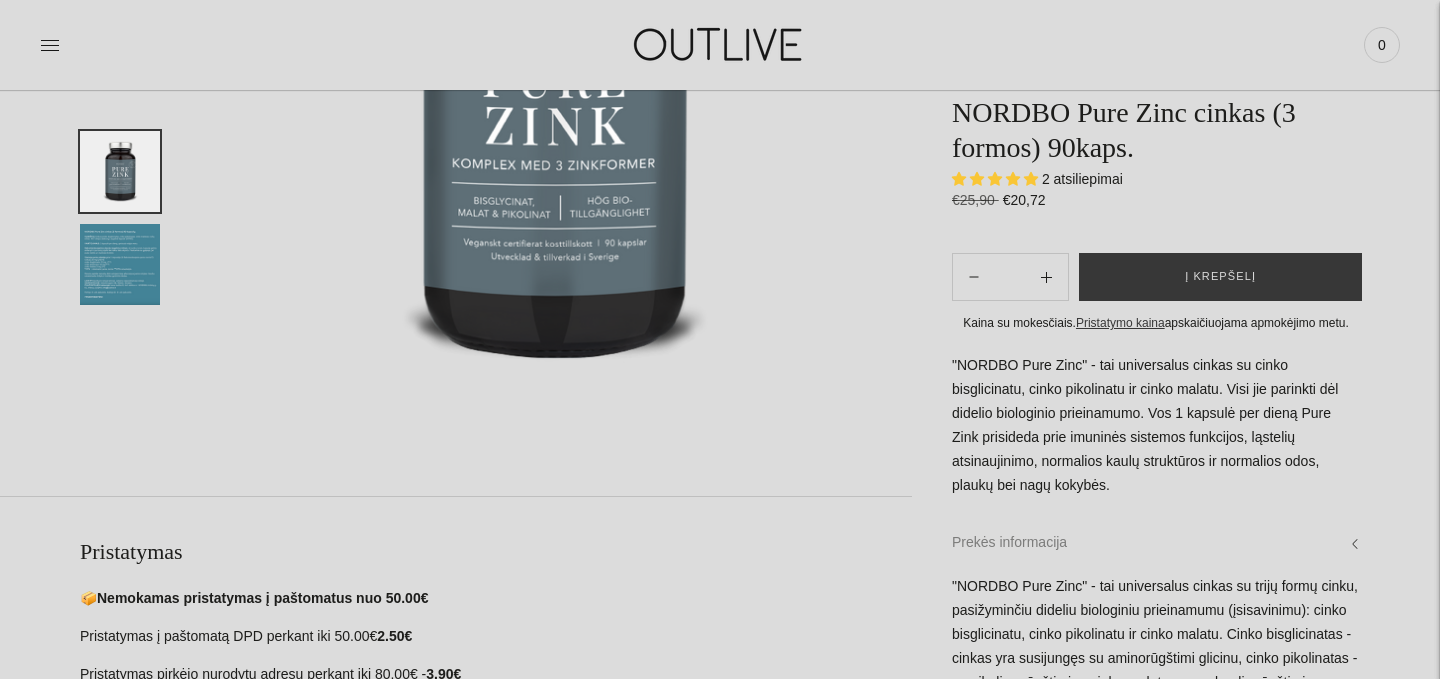 scroll, scrollTop: 0, scrollLeft: 0, axis: both 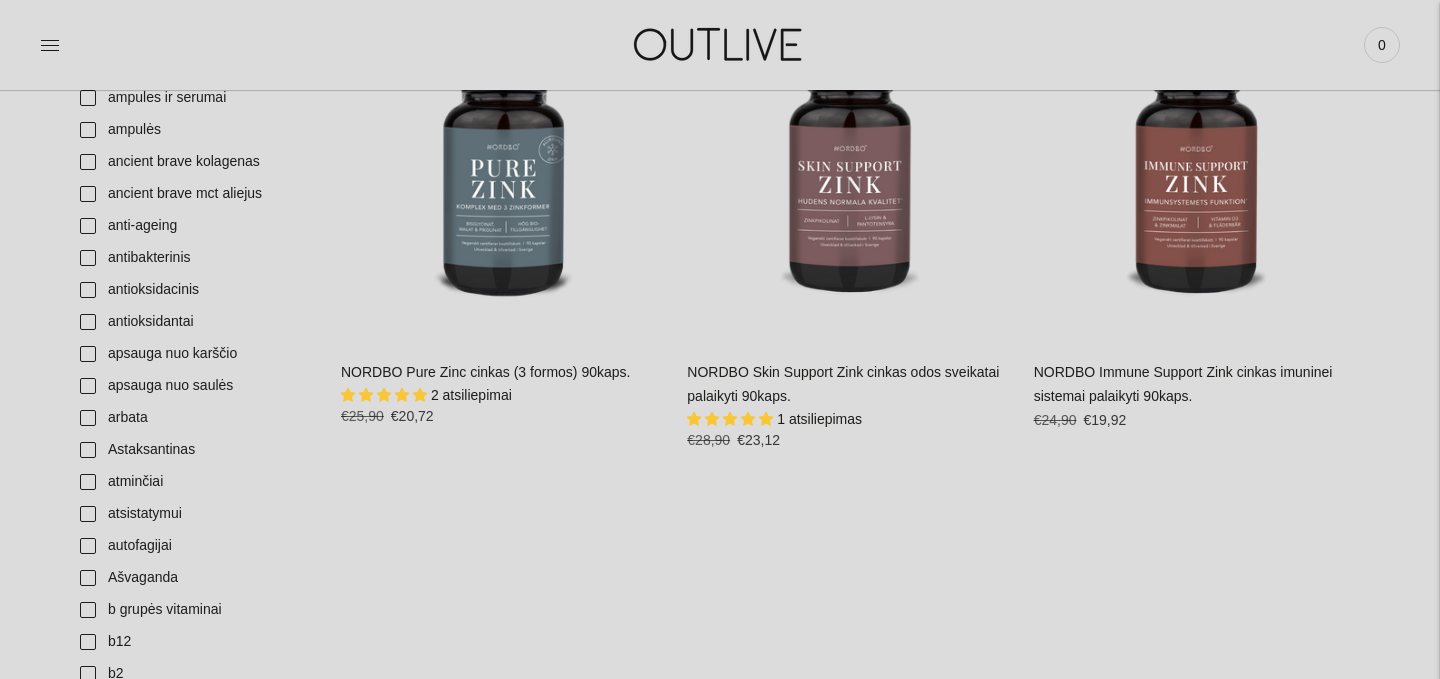 click on "NORDBO Pure Zinc cinkas (3 formos) 90kaps." at bounding box center [485, 372] 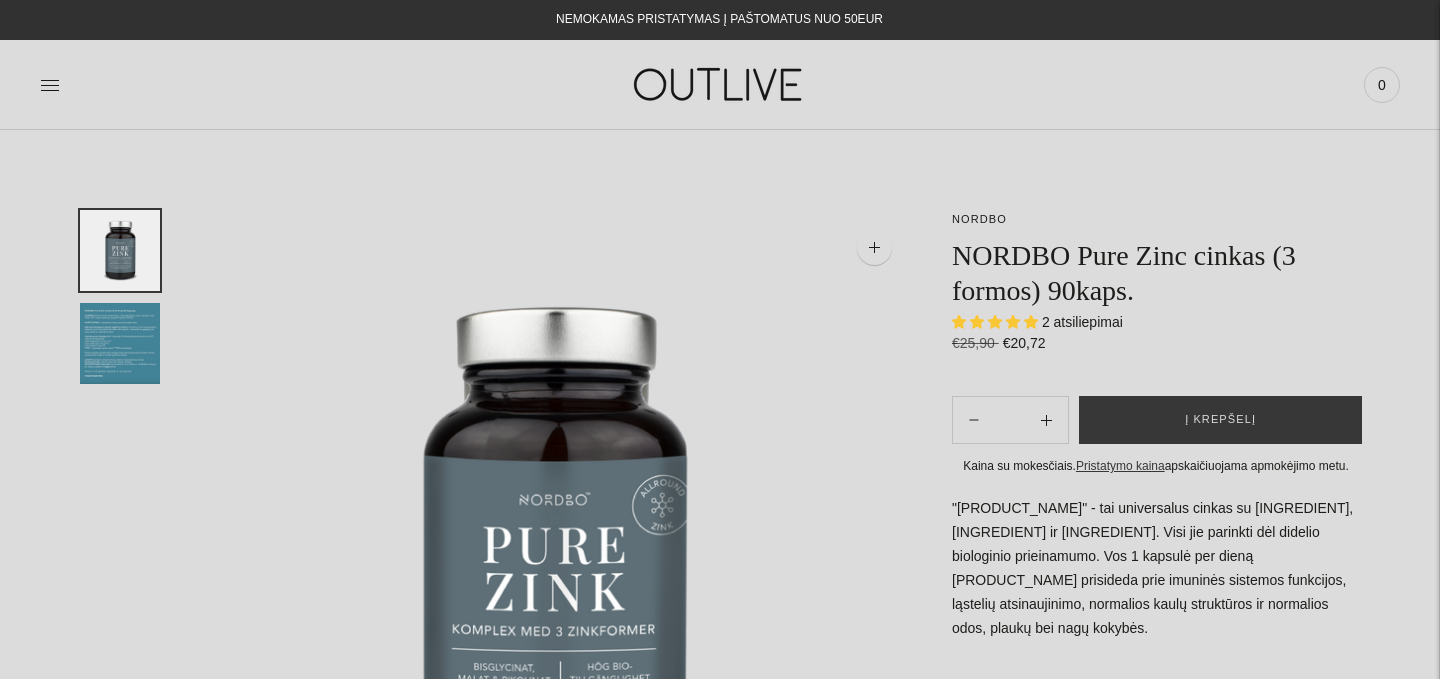 scroll, scrollTop: 0, scrollLeft: 0, axis: both 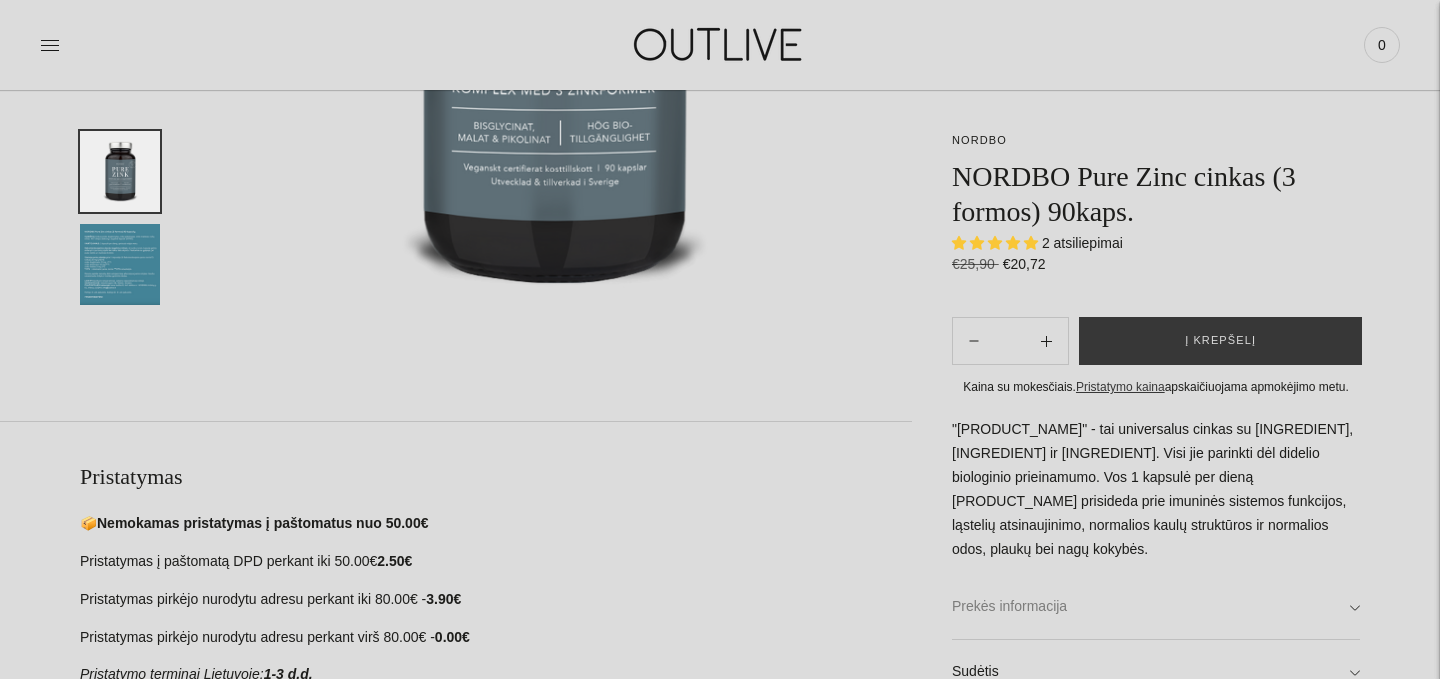 click on "Prekės informacija" at bounding box center (1156, 607) 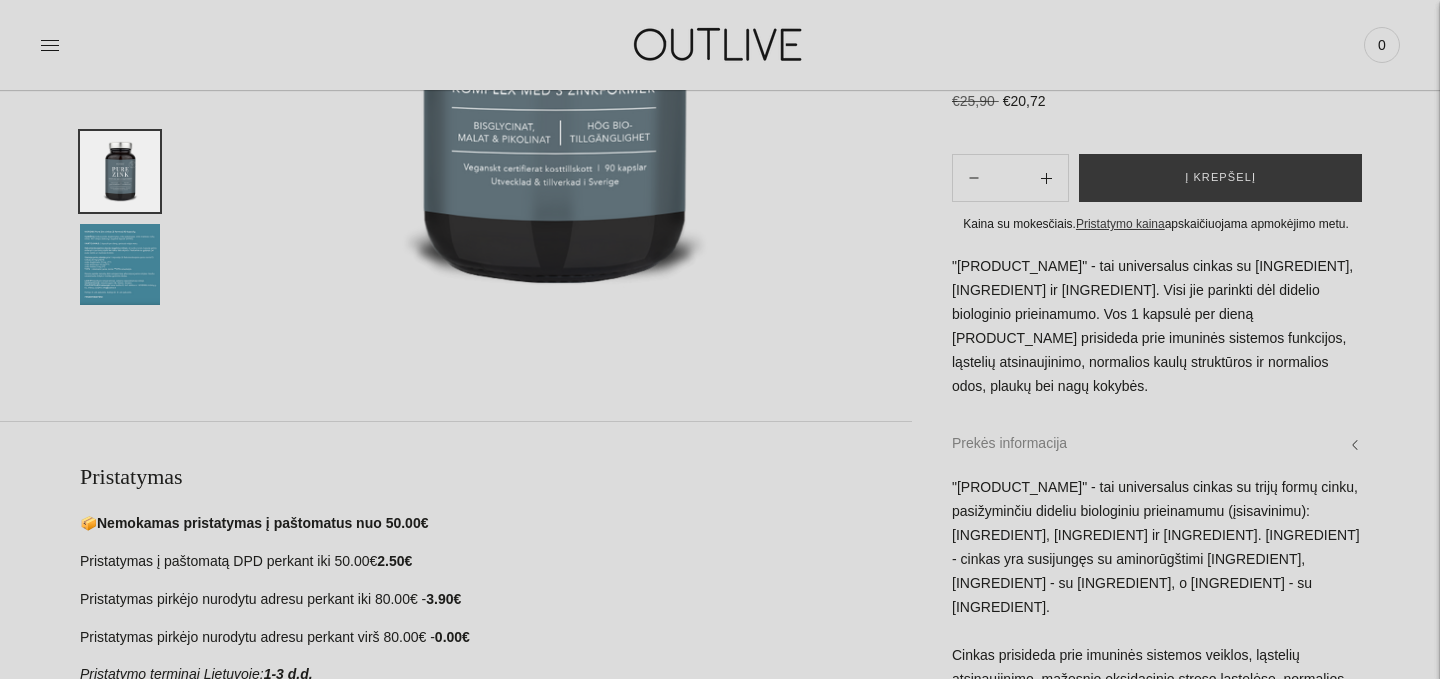 scroll, scrollTop: 813, scrollLeft: 0, axis: vertical 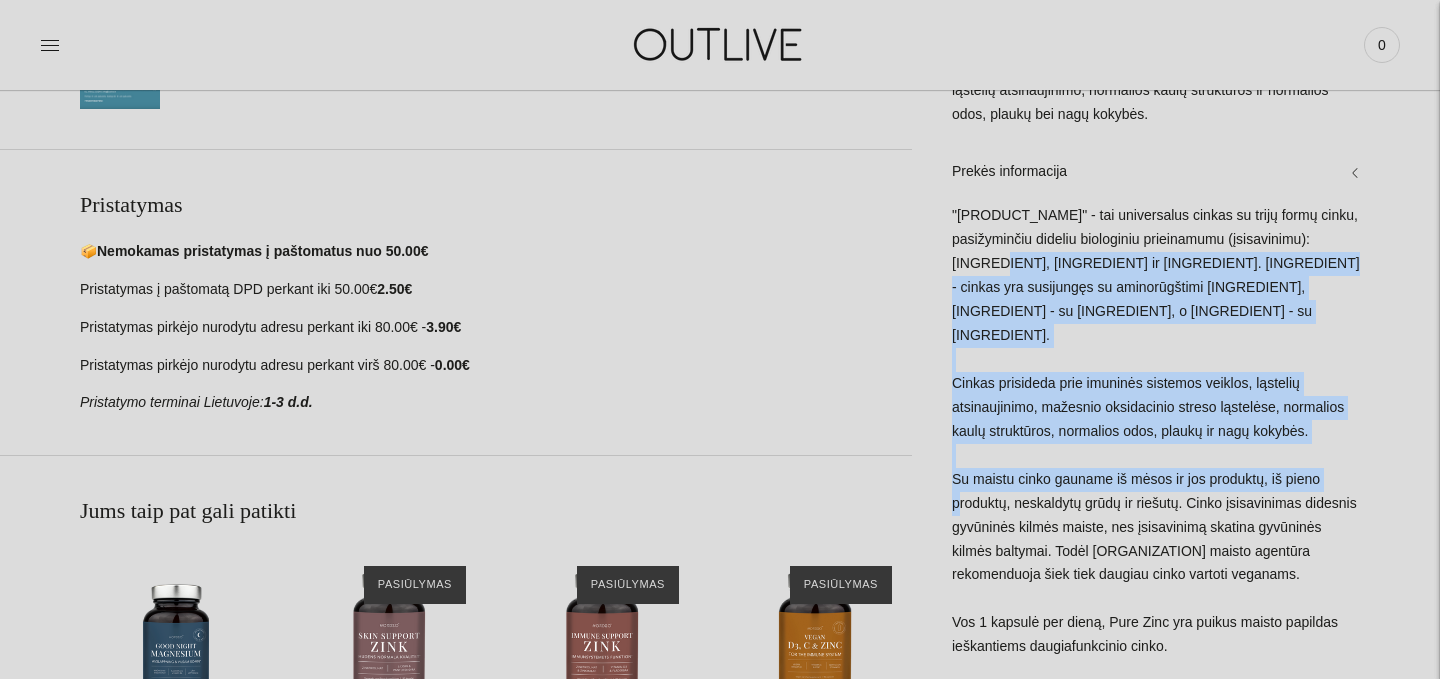 drag, startPoint x: 949, startPoint y: 216, endPoint x: 1071, endPoint y: 276, distance: 135.95587 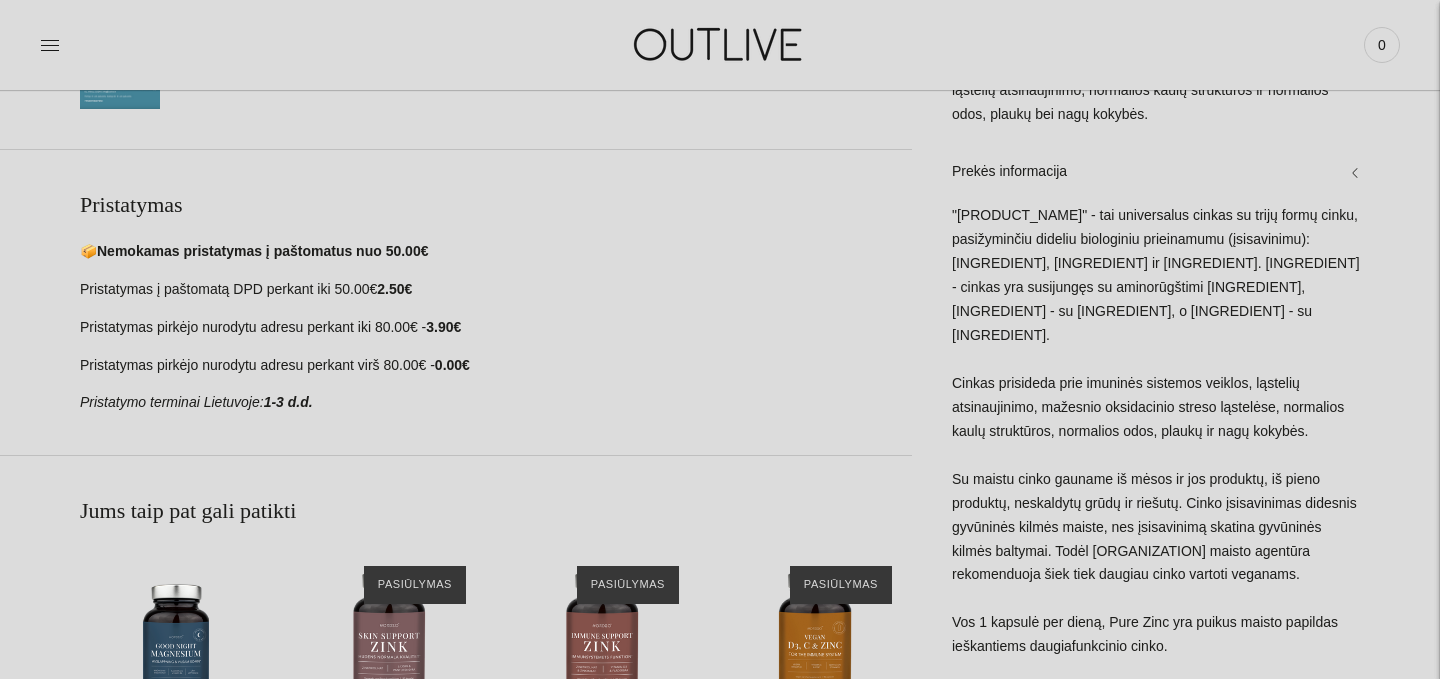 click on ""NORDBO Pure Zinc" - tai universalus cinkas su trijų formų cinku, pasižyminčiu dideliu biologiniu prieinamumu (įsisavinimu): cinko bisglicinatu, cinko pikolinatu ir cinko malatu. Cinko bisglicinatas - cinkas yra susijungęs su aminorūgštimi glicinu, cinko pikolinatas - su pikolino rūgštimi, o cinko malatas - su obuolių rūgštimi.
Cinkas prisideda prie imuninės sistemos veiklos, ląstelių atsinaujinimo, mažesnio oksidacinio streso ląstelėse, normalios kaulų struktūros, normalios odos, plaukų ir nagų kokybės.
Su maistu cinko gauname iš mėsos ir jos produktų, iš pieno produktų, neskaldytų grūdų ir riešutų. Cinko įsisavinimas didesnis gyvūninės kilmės maiste, nes įsisavinimą skatina gyvūninės kilmės baltymai.
Todėl Švedijos maisto agentūra rekomenduoja šiek tiek daugiau cinko vartoti veganams.
Vos 1 kapsulė per dieną, Pure Zinc yra puikus maisto papildas ieškantiems daugiafunkcinio cinko.
Pure Zink yra veganiškas, sertifikuotas "Djurens Rätt"." at bounding box center (1156, 513) 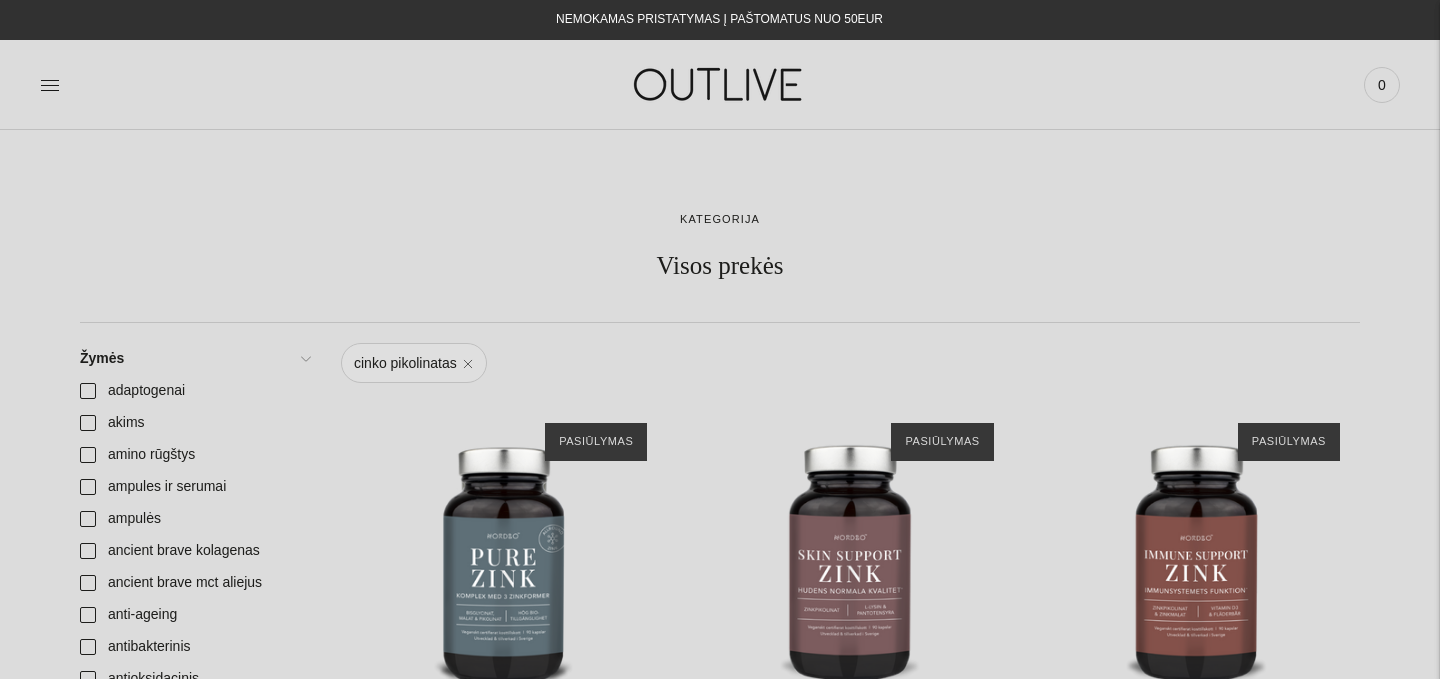 scroll, scrollTop: 0, scrollLeft: 0, axis: both 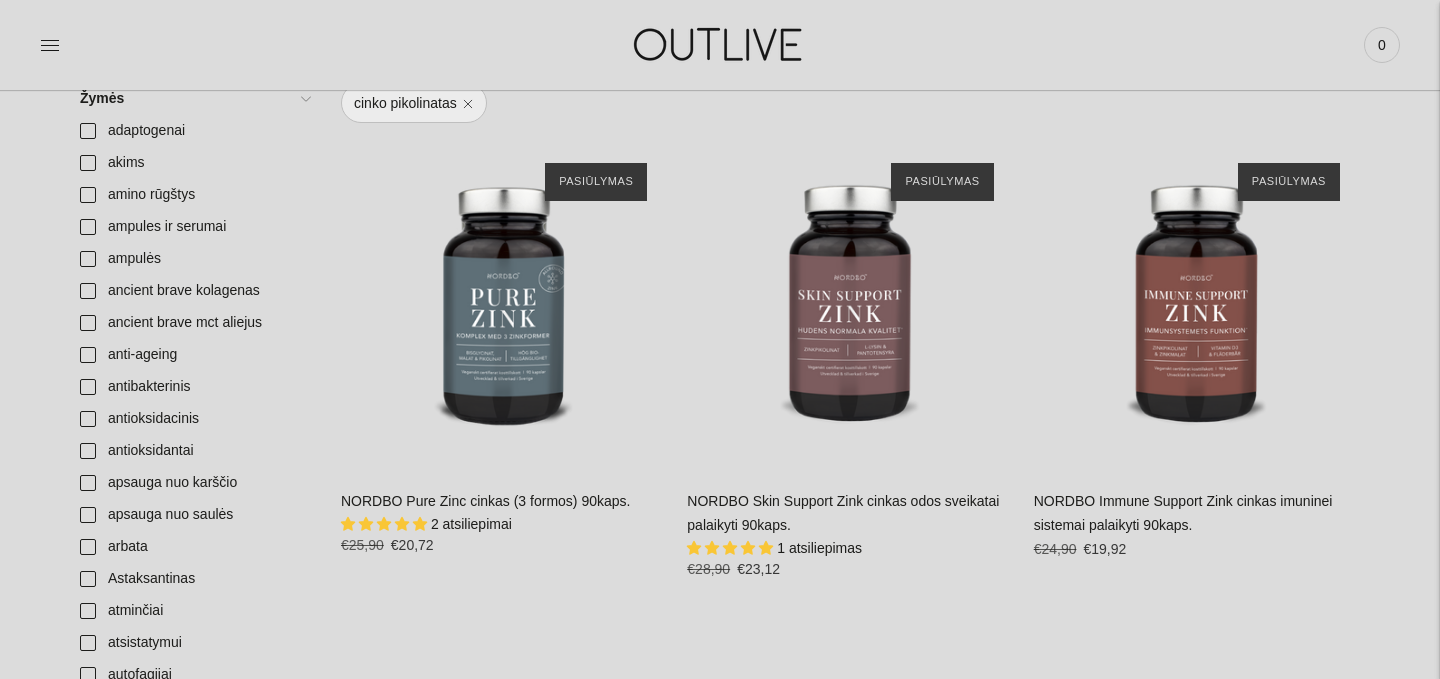 click on "2 atsiliepimai" at bounding box center [471, 524] 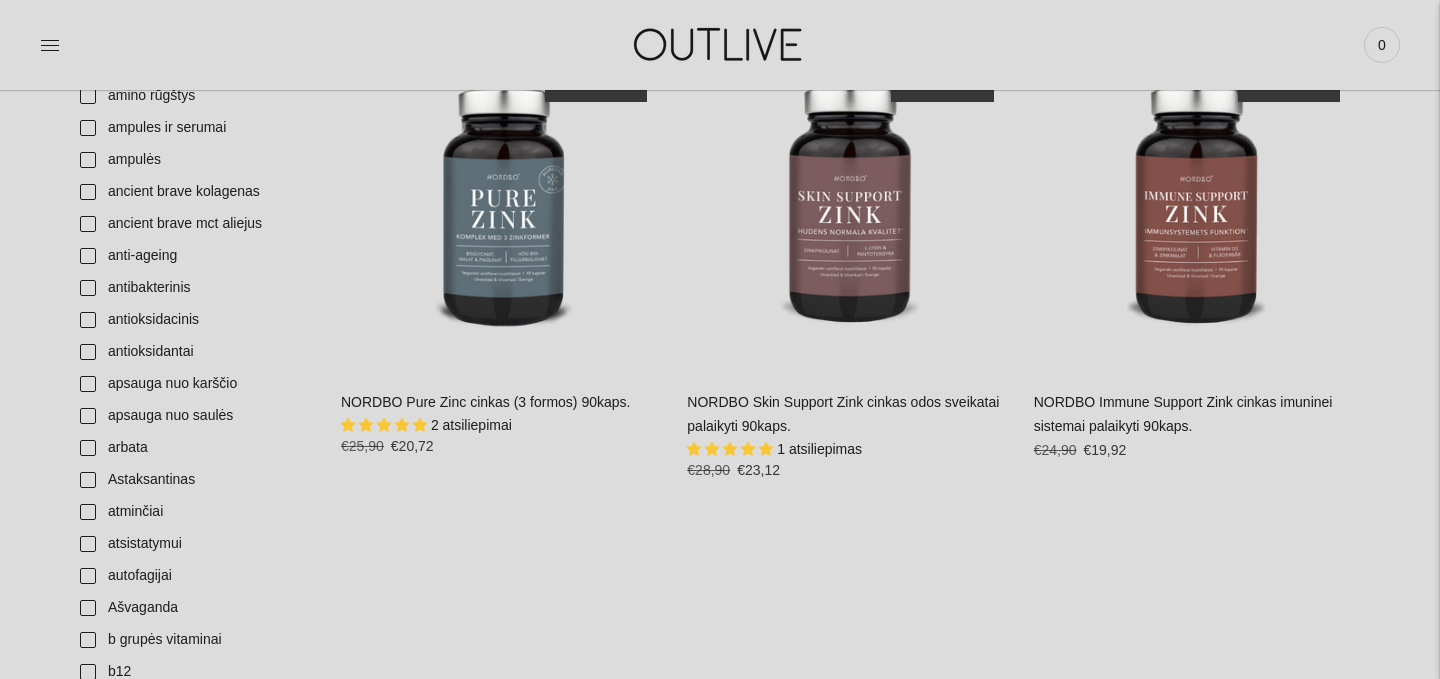 scroll, scrollTop: 358, scrollLeft: 0, axis: vertical 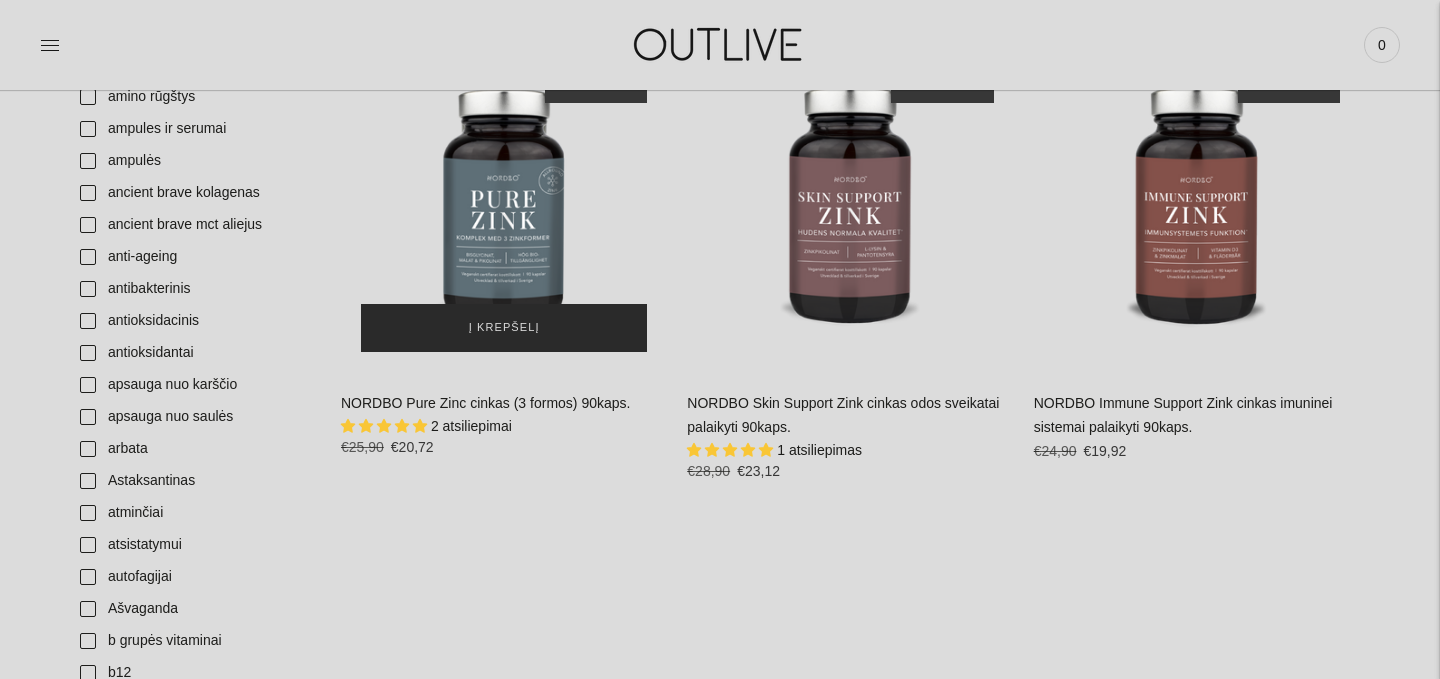 click on "Į krepšelį" at bounding box center [504, 328] 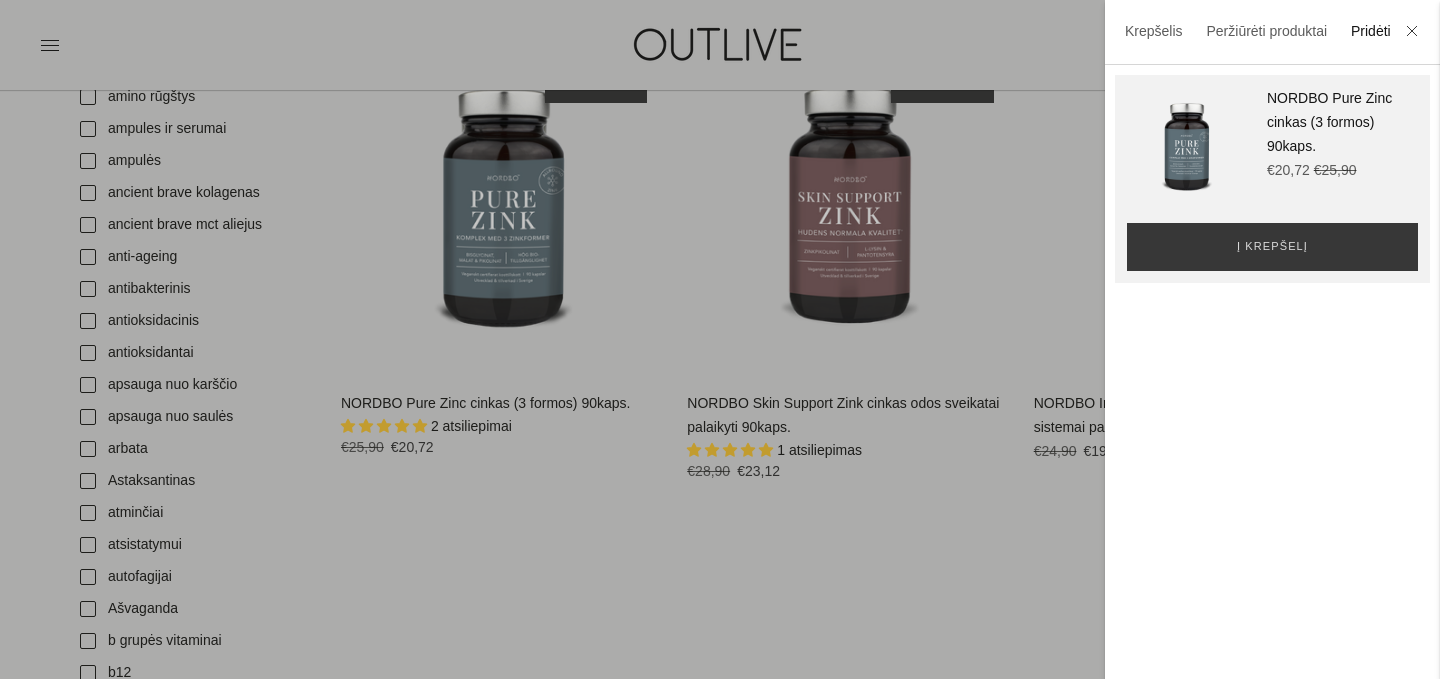click at bounding box center [720, 339] 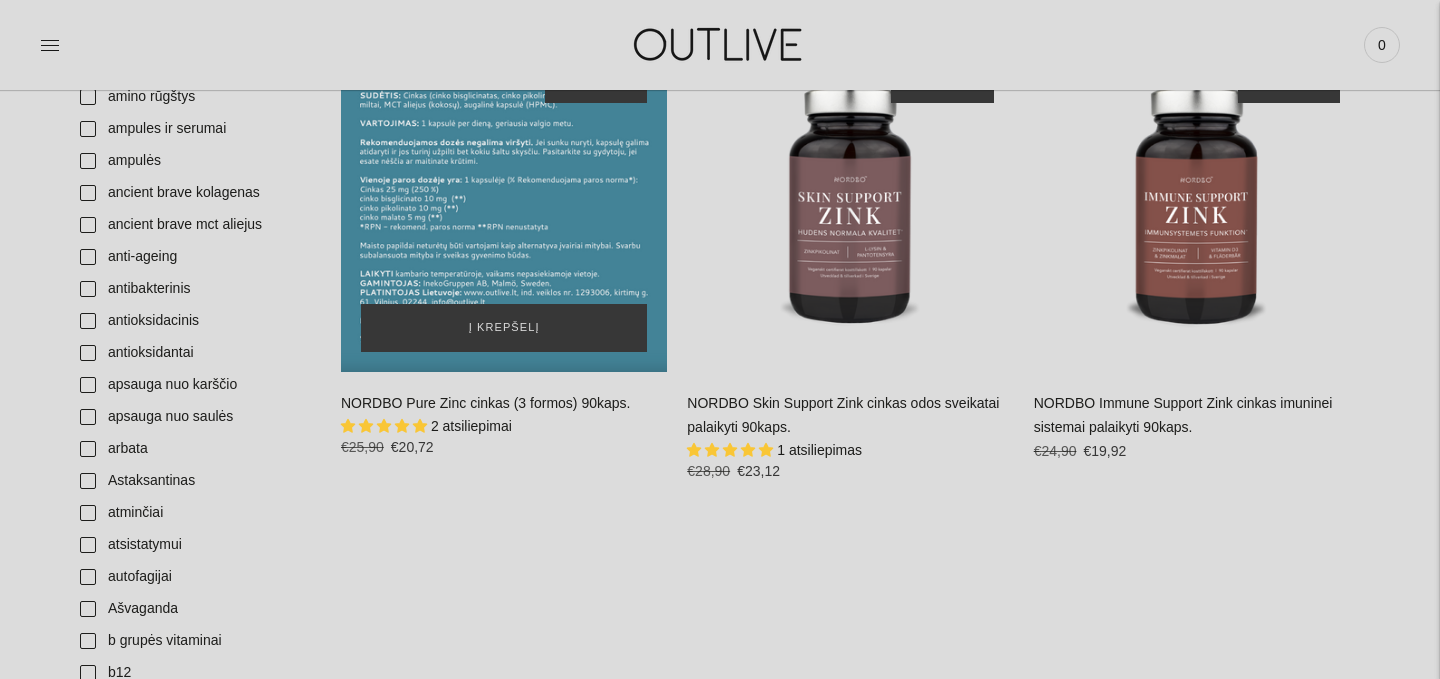 click at bounding box center [504, 208] 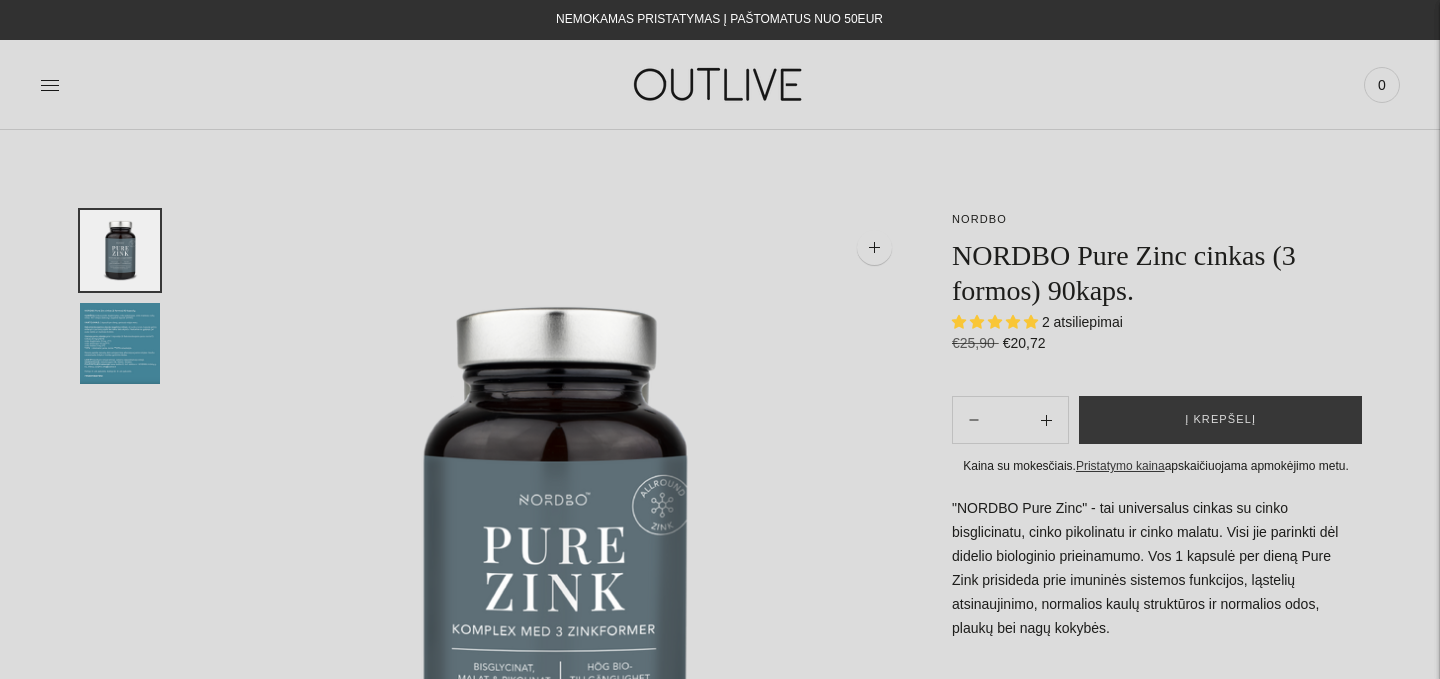 scroll, scrollTop: 0, scrollLeft: 0, axis: both 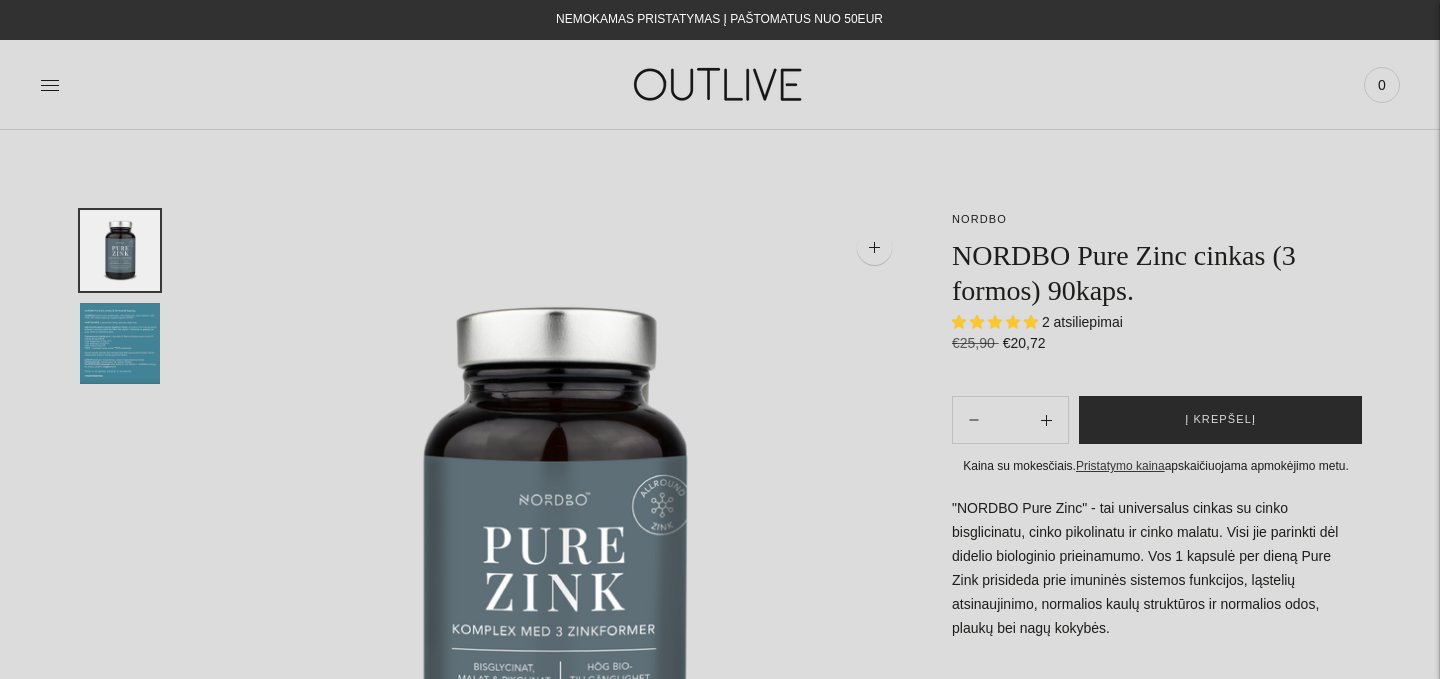 click on "Į krepšelį" at bounding box center [1220, 420] 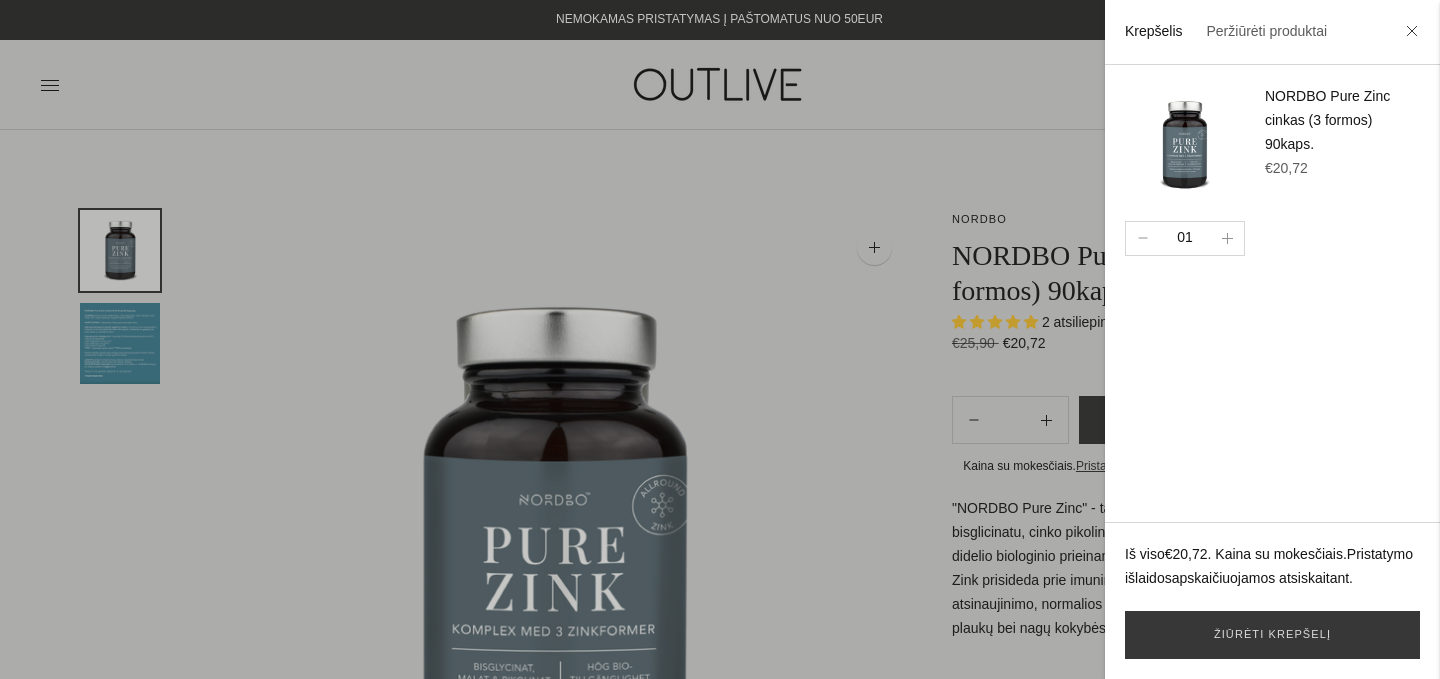 click at bounding box center (720, 339) 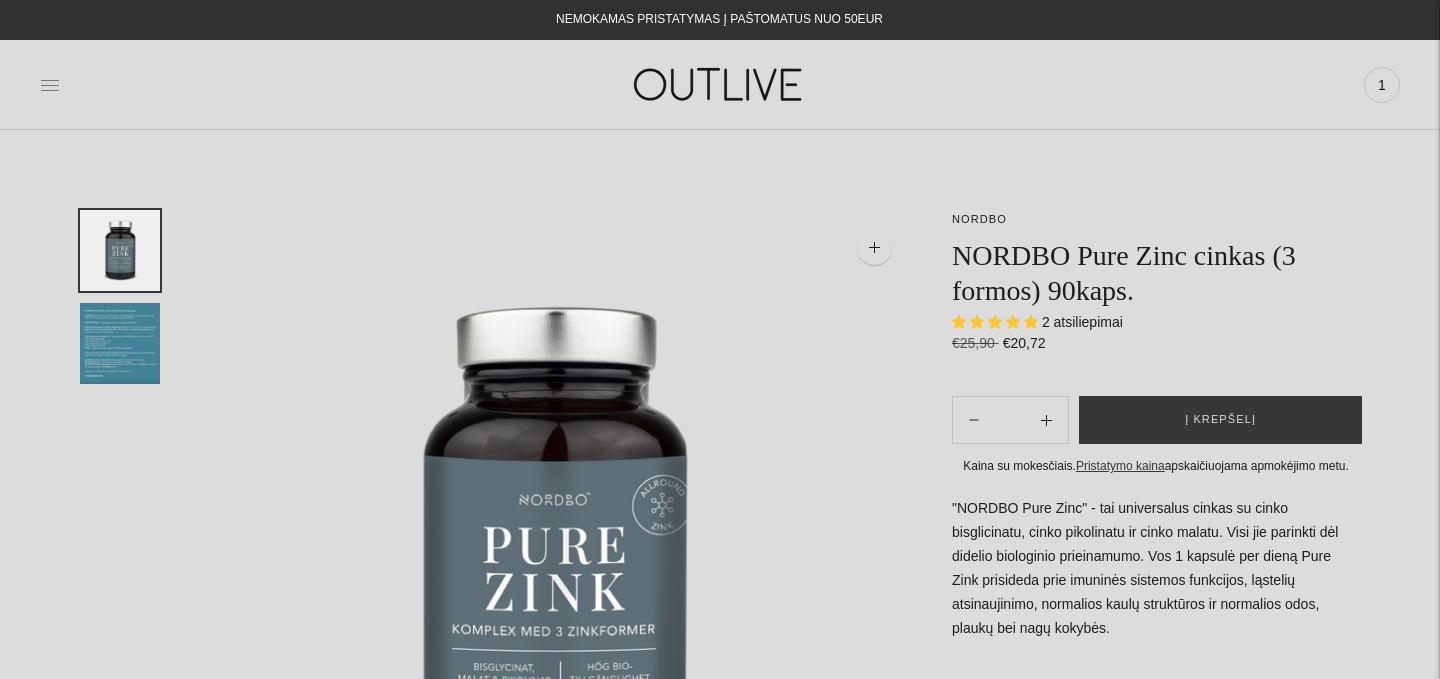click 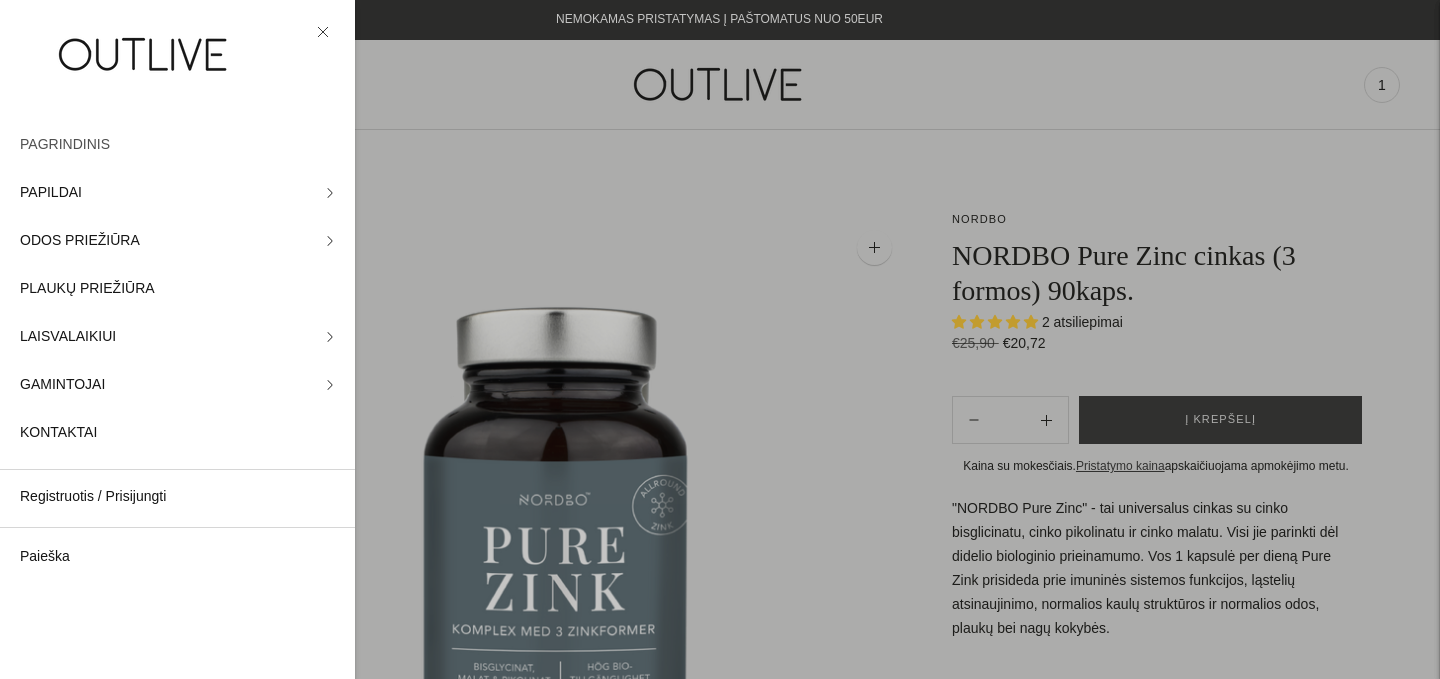click on "PAGRINDINIS" 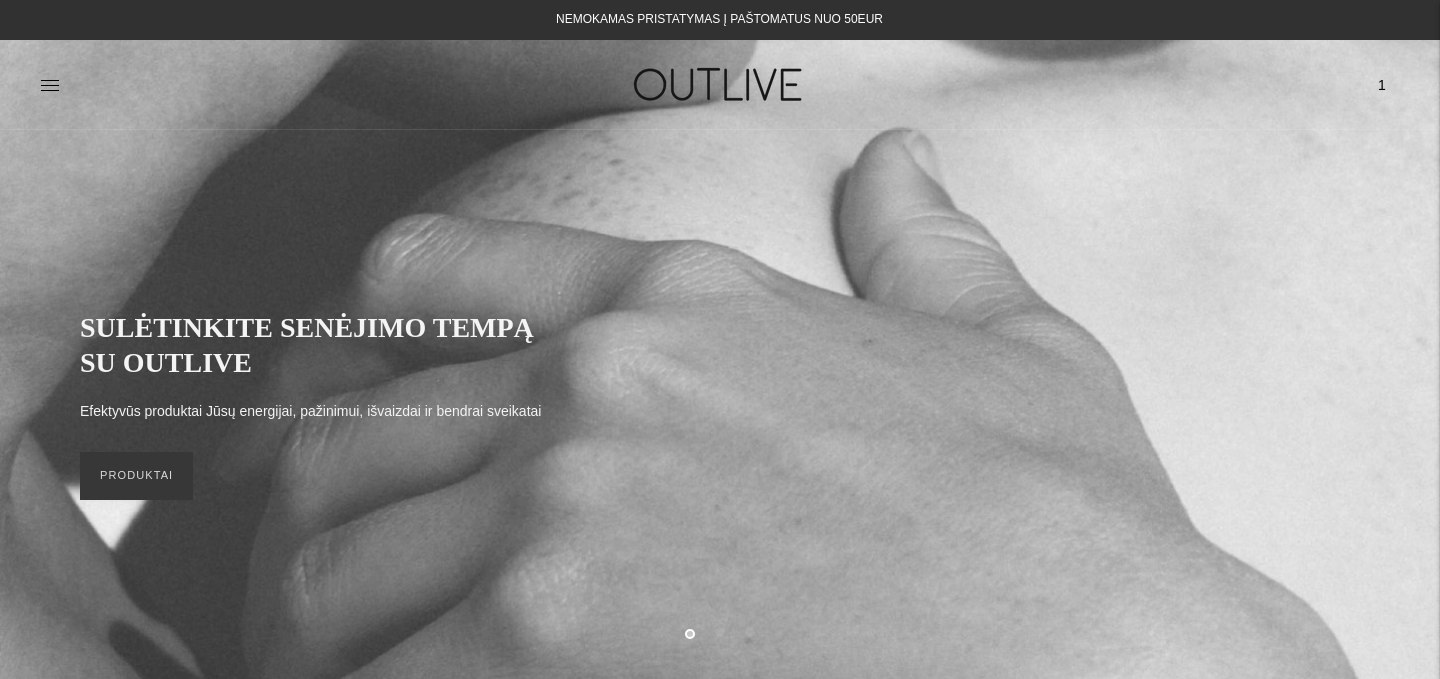 scroll, scrollTop: 0, scrollLeft: 0, axis: both 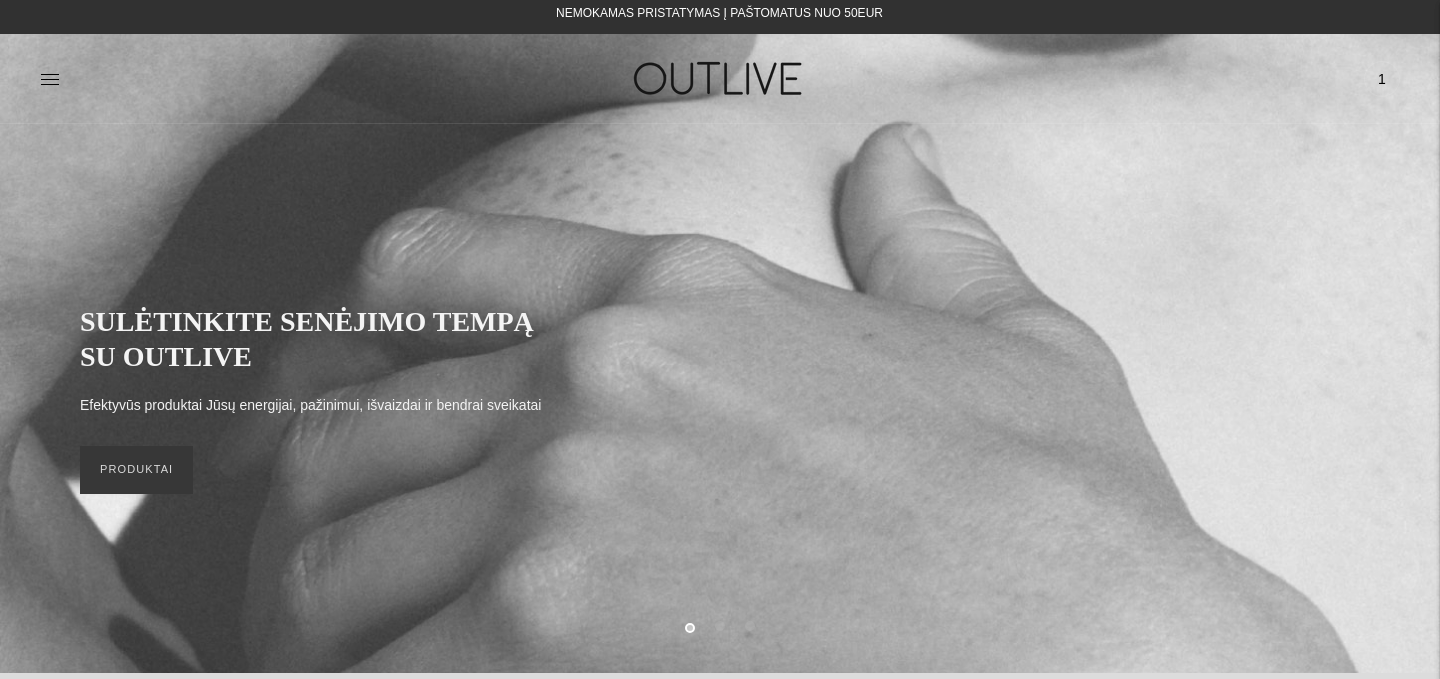 click 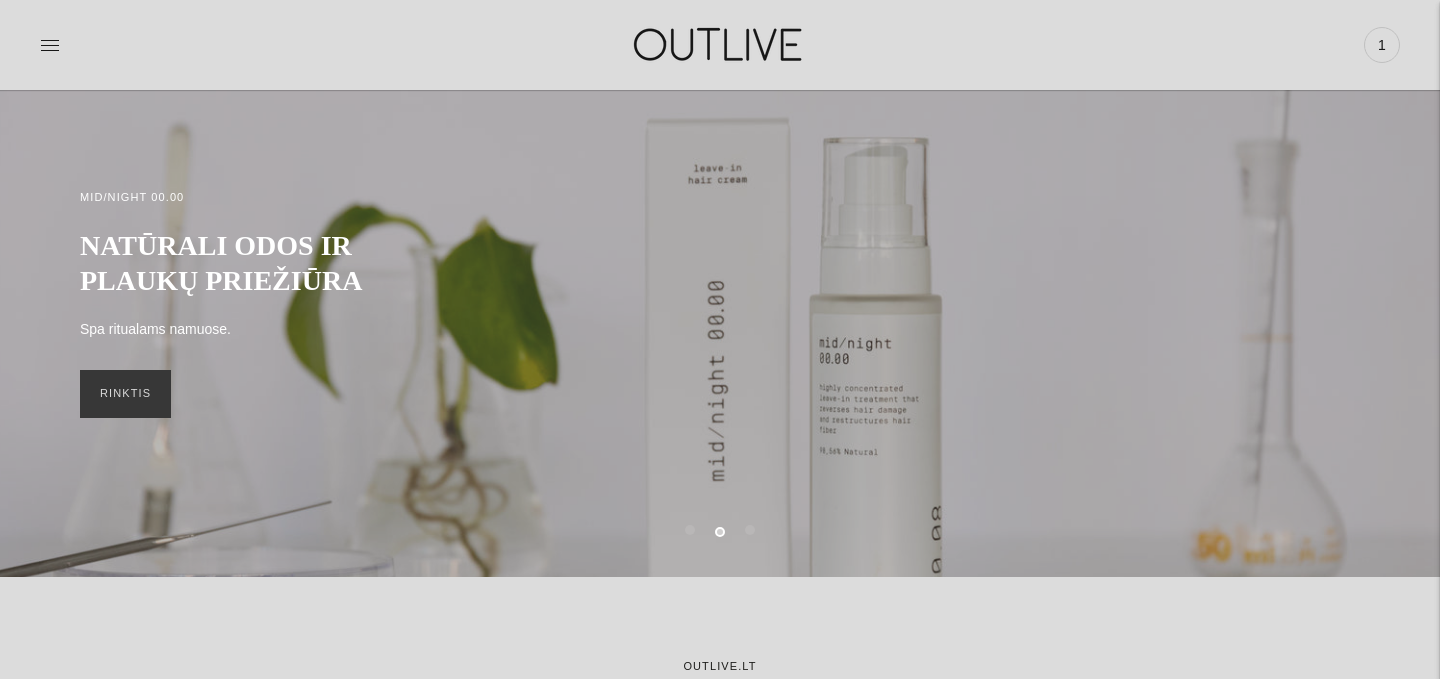 scroll, scrollTop: 90, scrollLeft: 0, axis: vertical 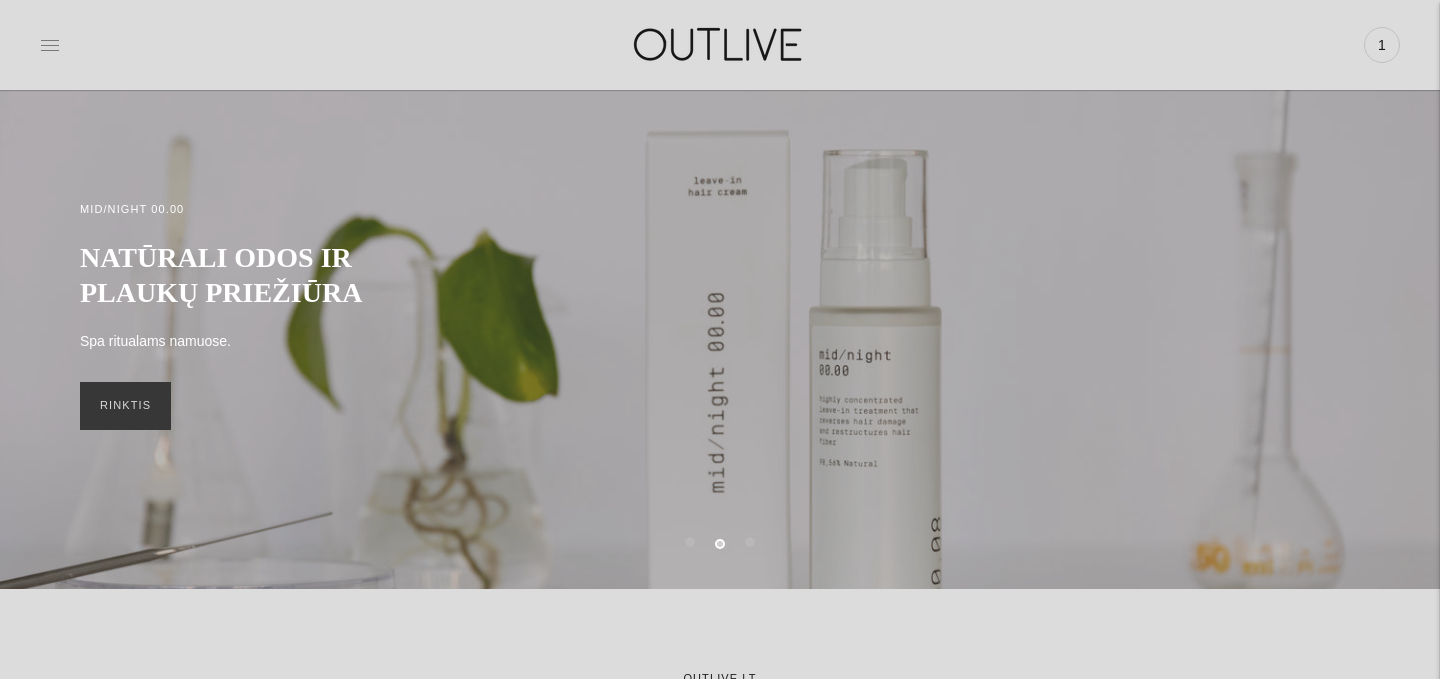 click 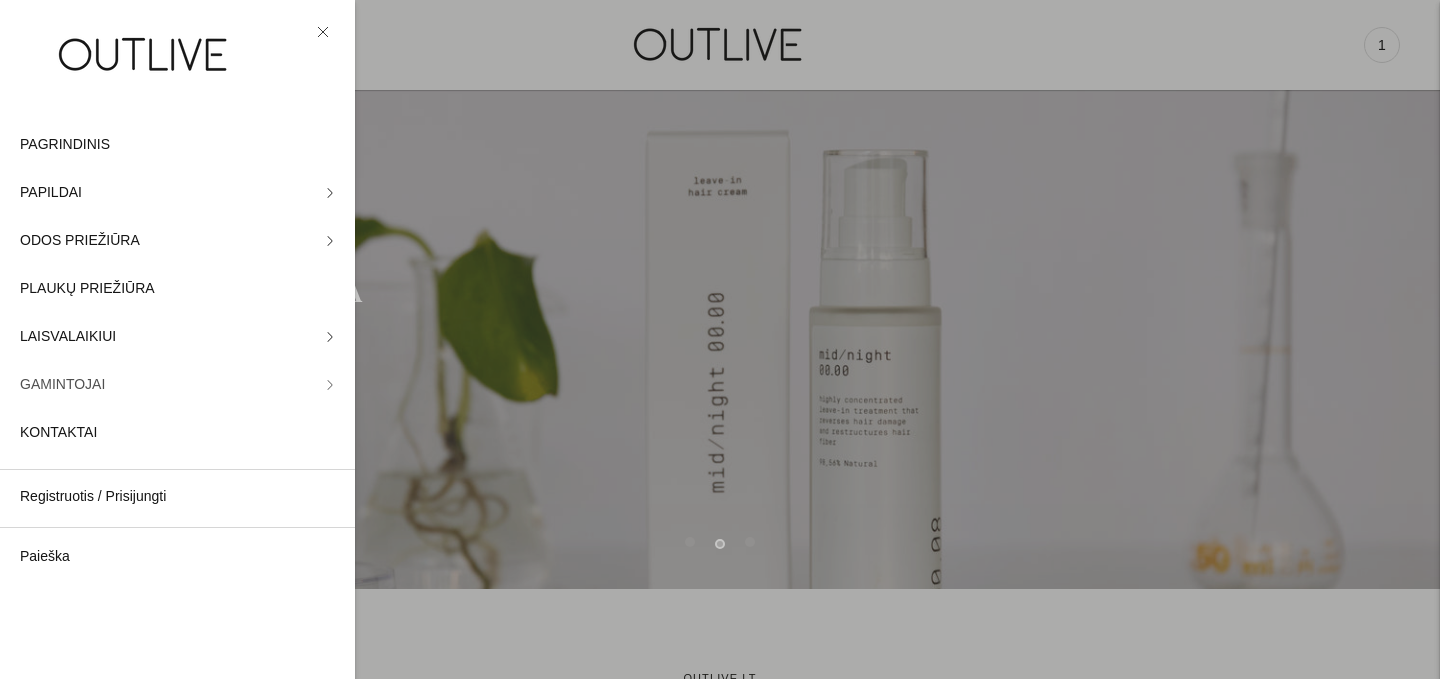 click on "GAMINTOJAI" 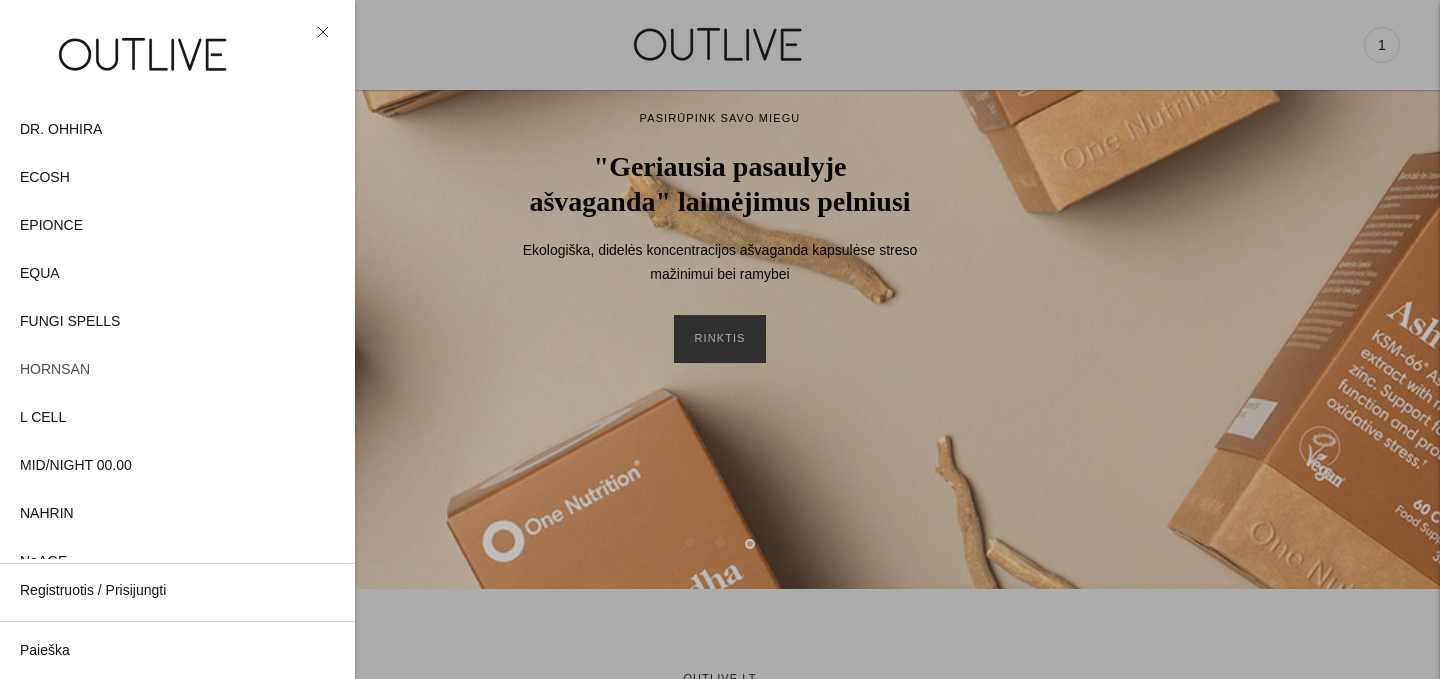 scroll, scrollTop: 281, scrollLeft: 0, axis: vertical 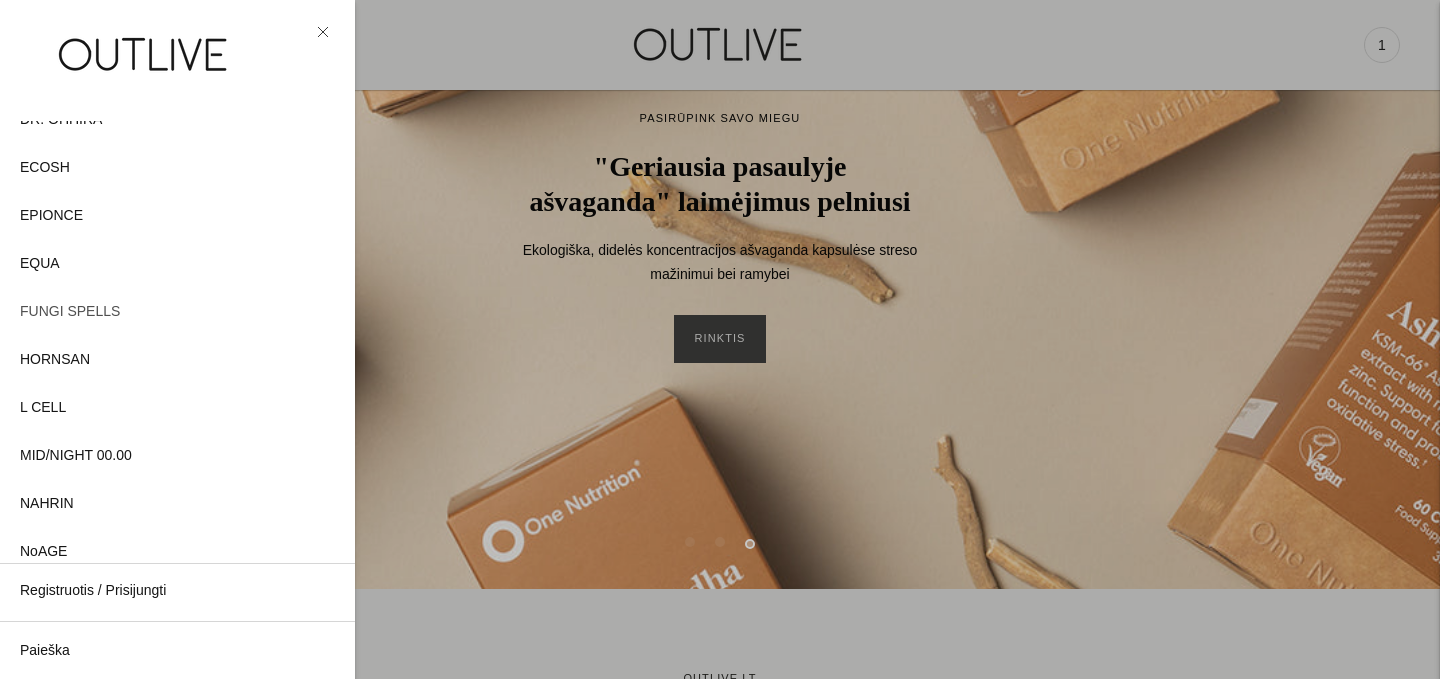 click on "FUNGI SPELLS" 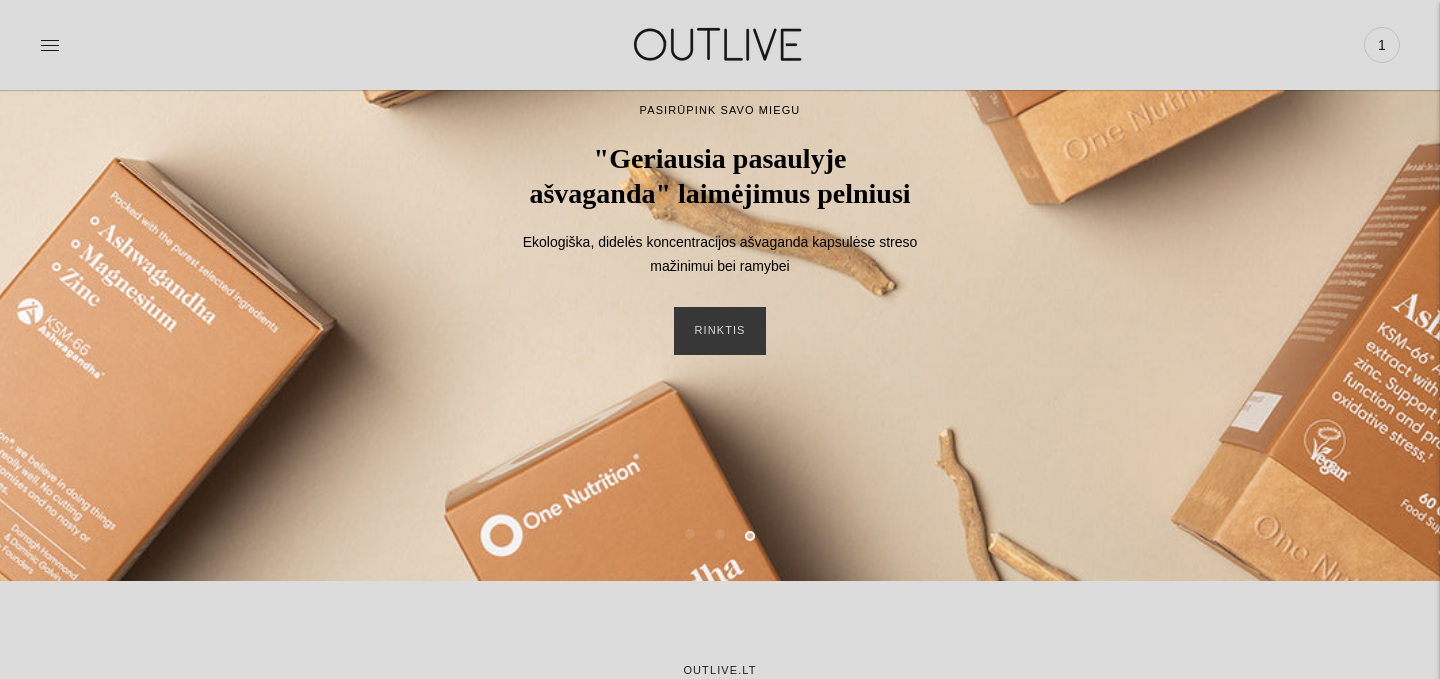 scroll, scrollTop: 0, scrollLeft: 0, axis: both 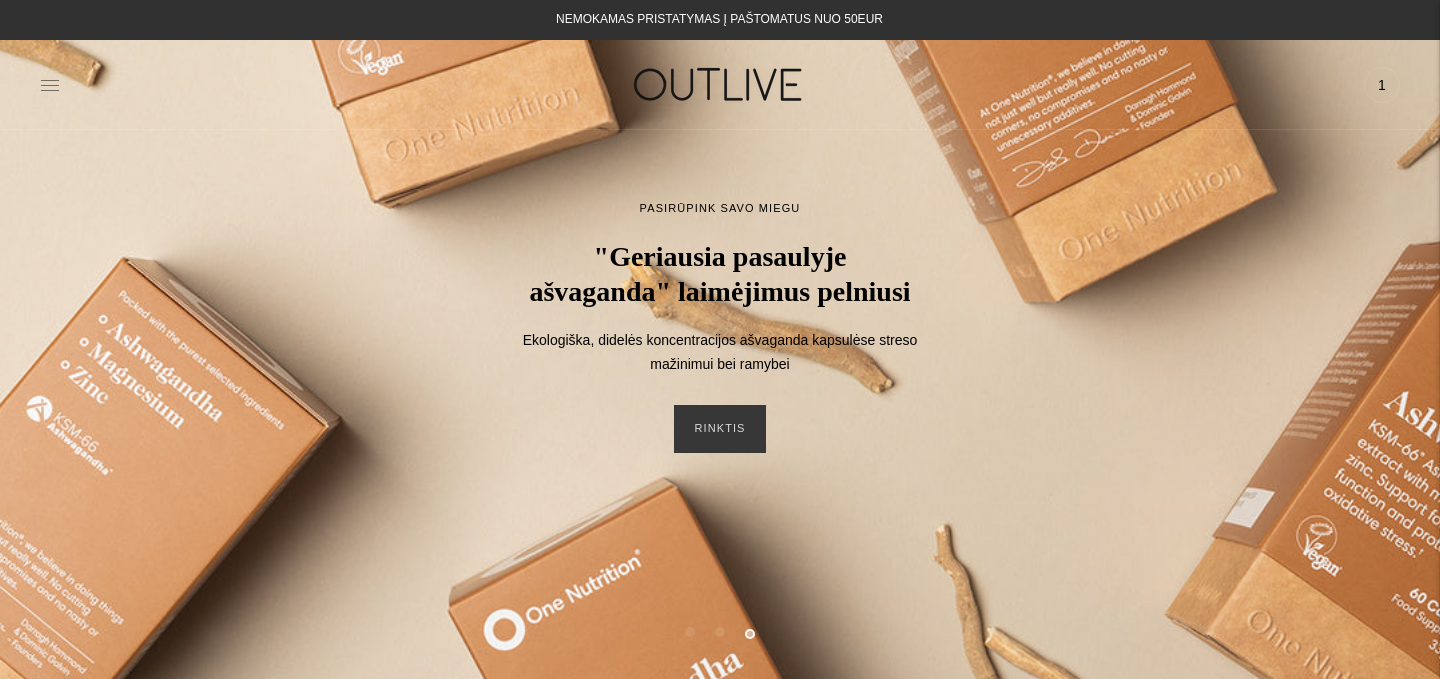 click 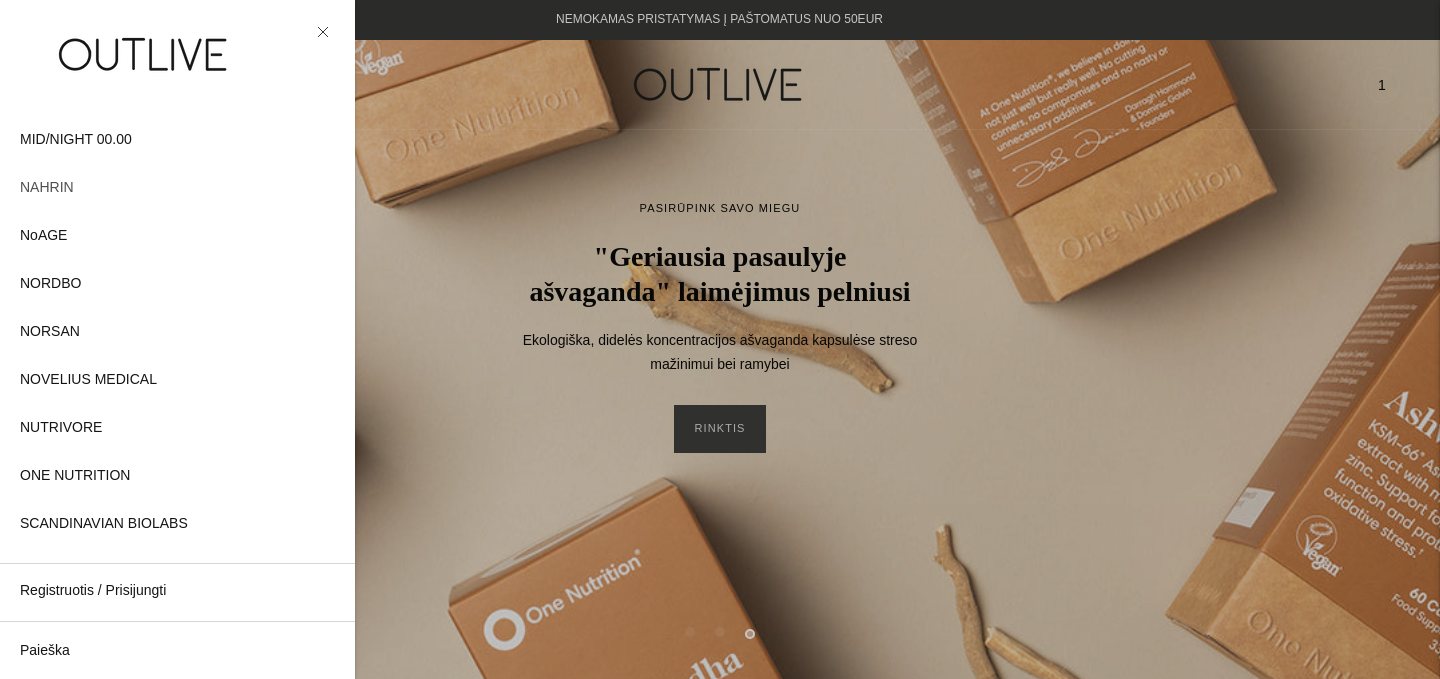 scroll, scrollTop: 606, scrollLeft: 0, axis: vertical 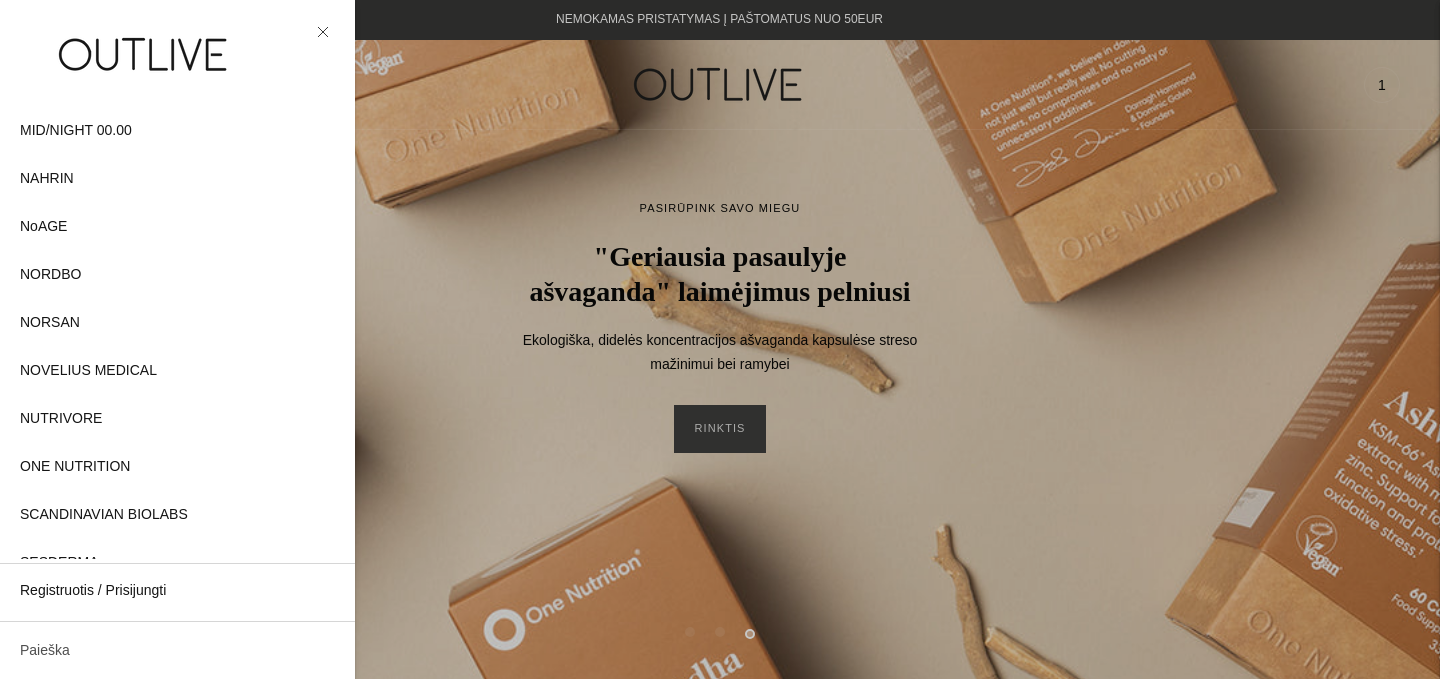 click on "Paieška" 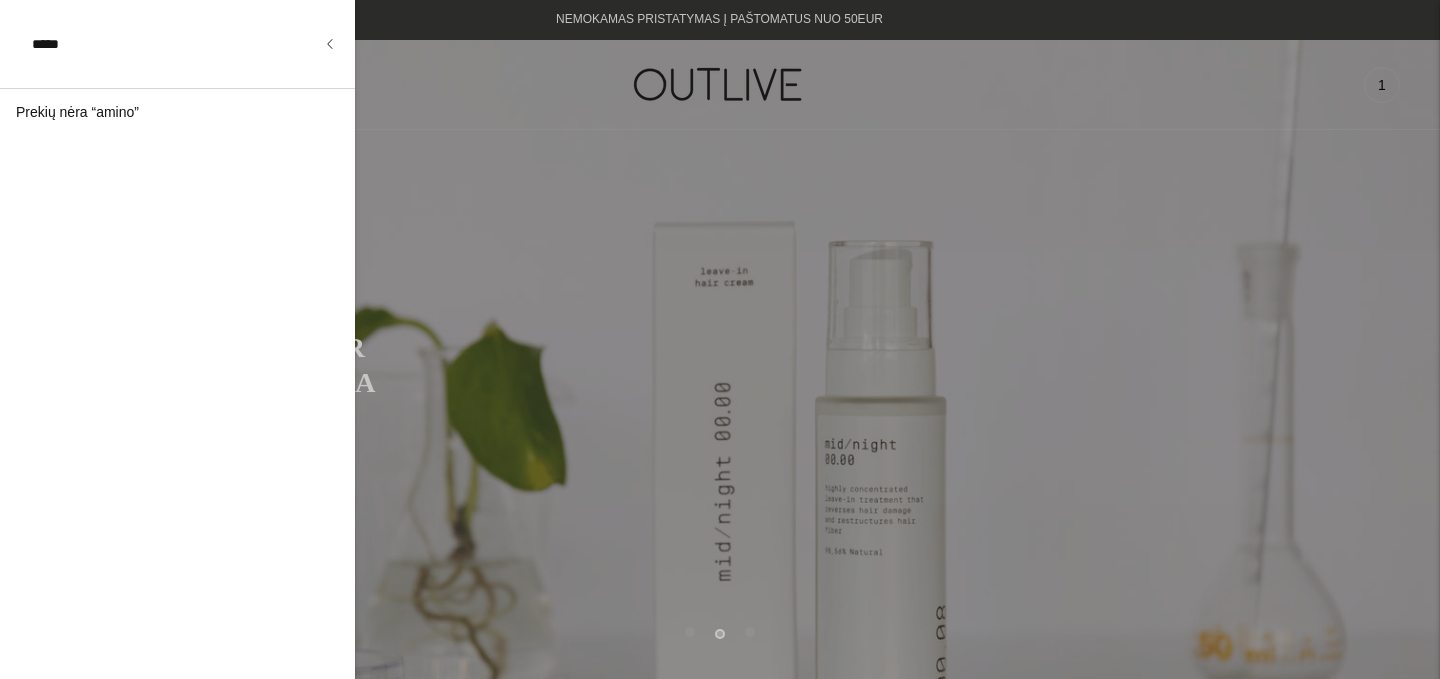 type on "*****" 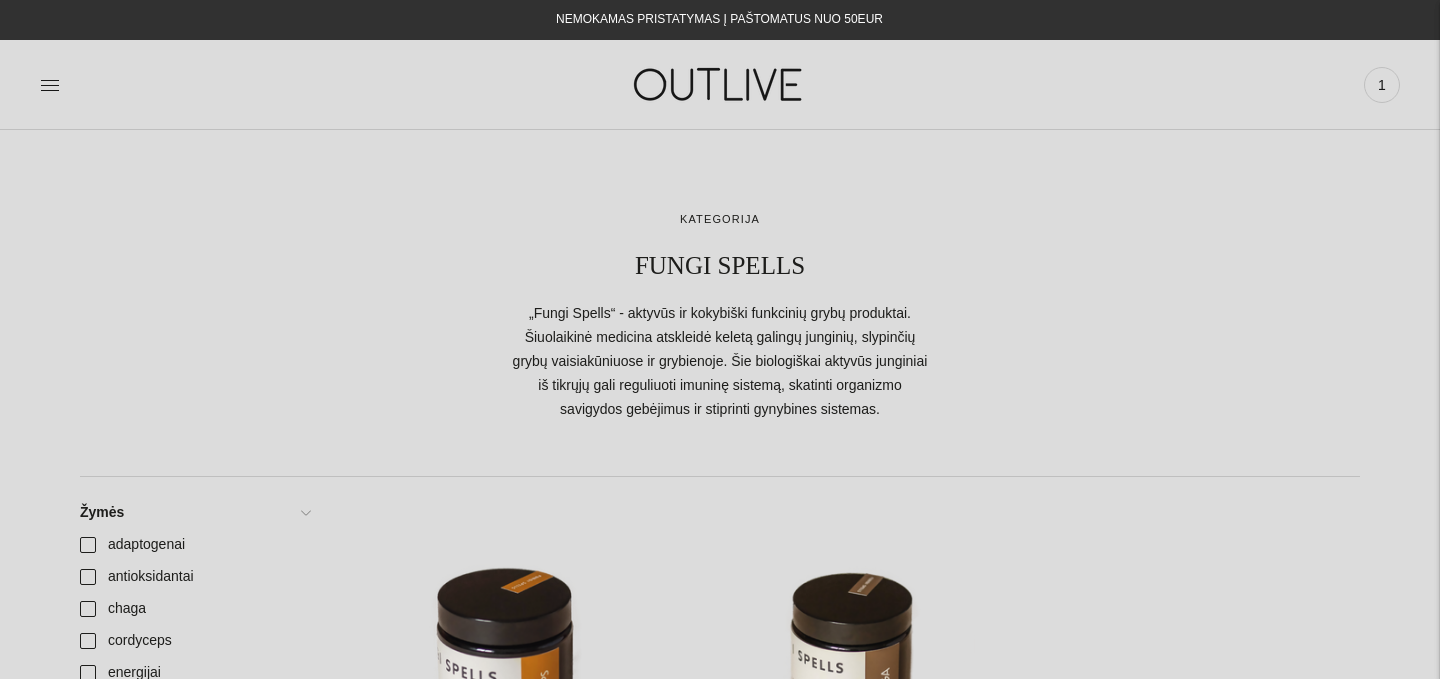 scroll, scrollTop: 0, scrollLeft: 0, axis: both 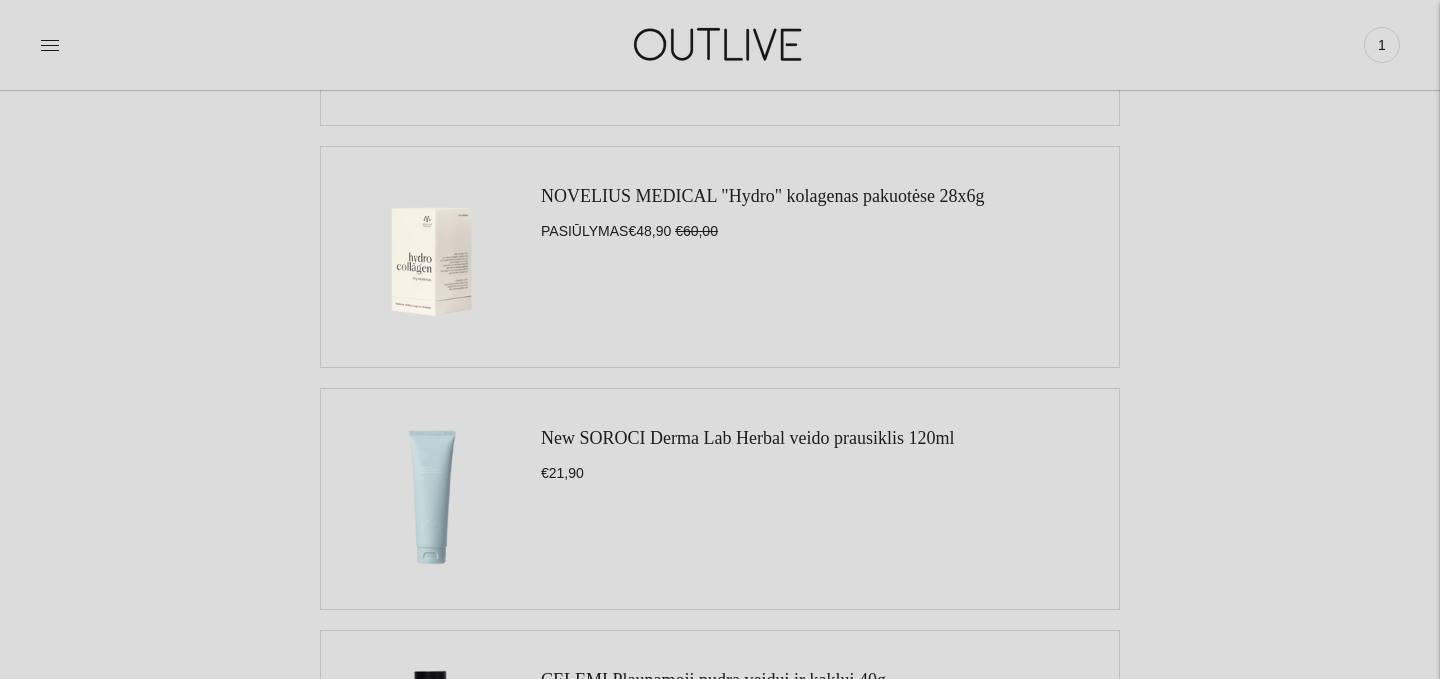 click on "NOVELIUS MEDICAL "Hydro" kolagenas pakuotėse 28x6g" at bounding box center (762, 196) 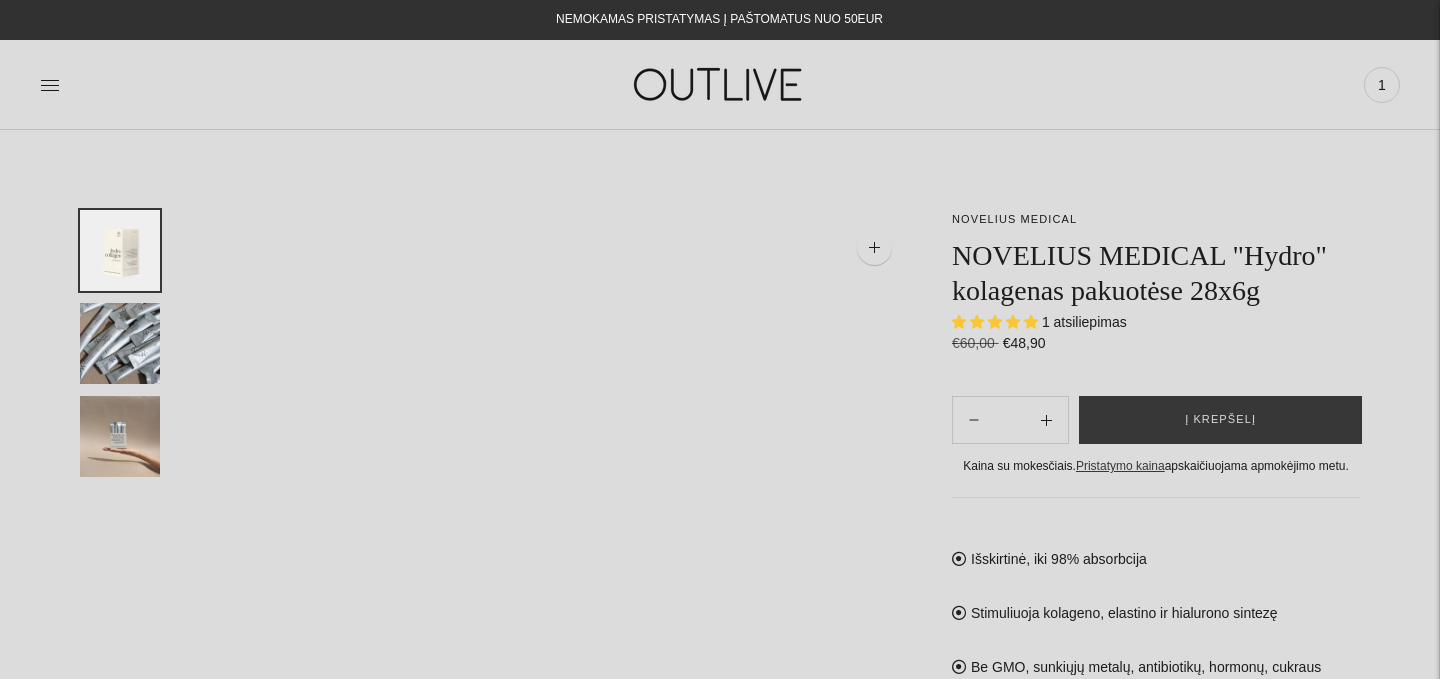 scroll, scrollTop: 0, scrollLeft: 0, axis: both 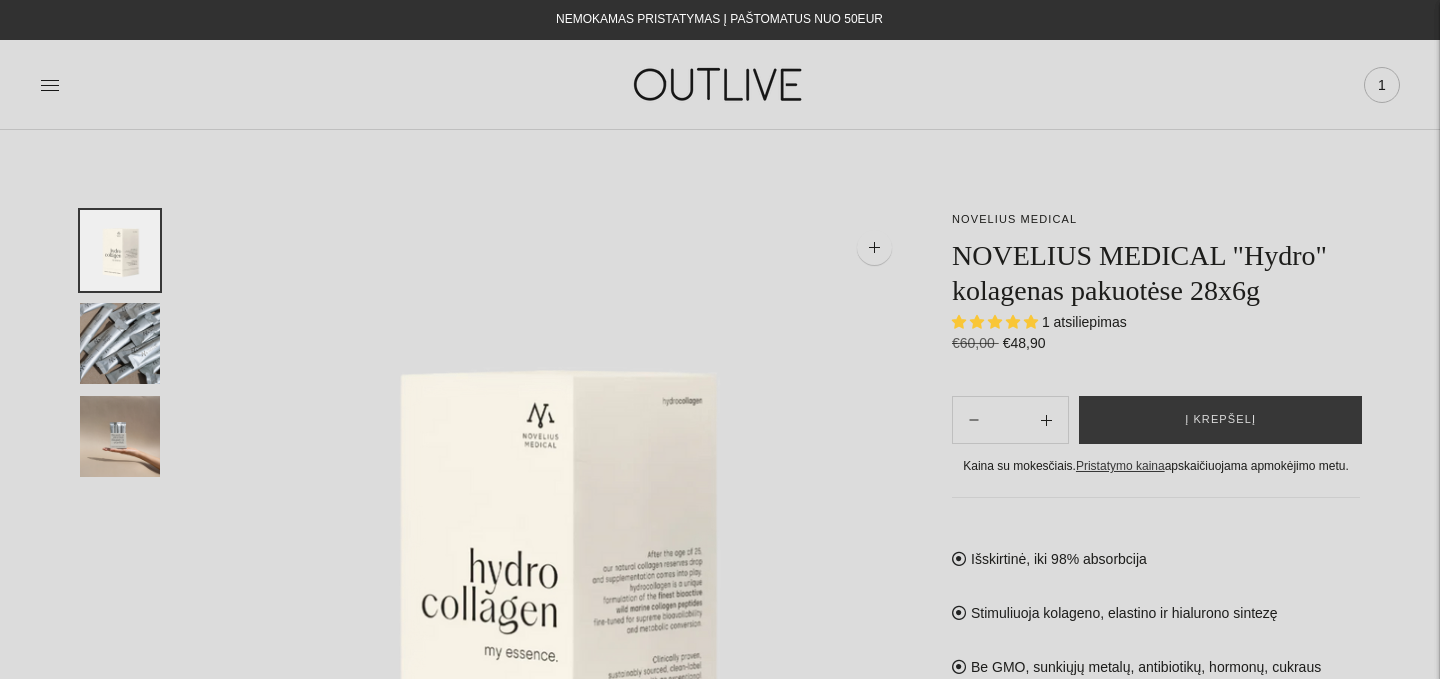 click on "1" at bounding box center [1382, 85] 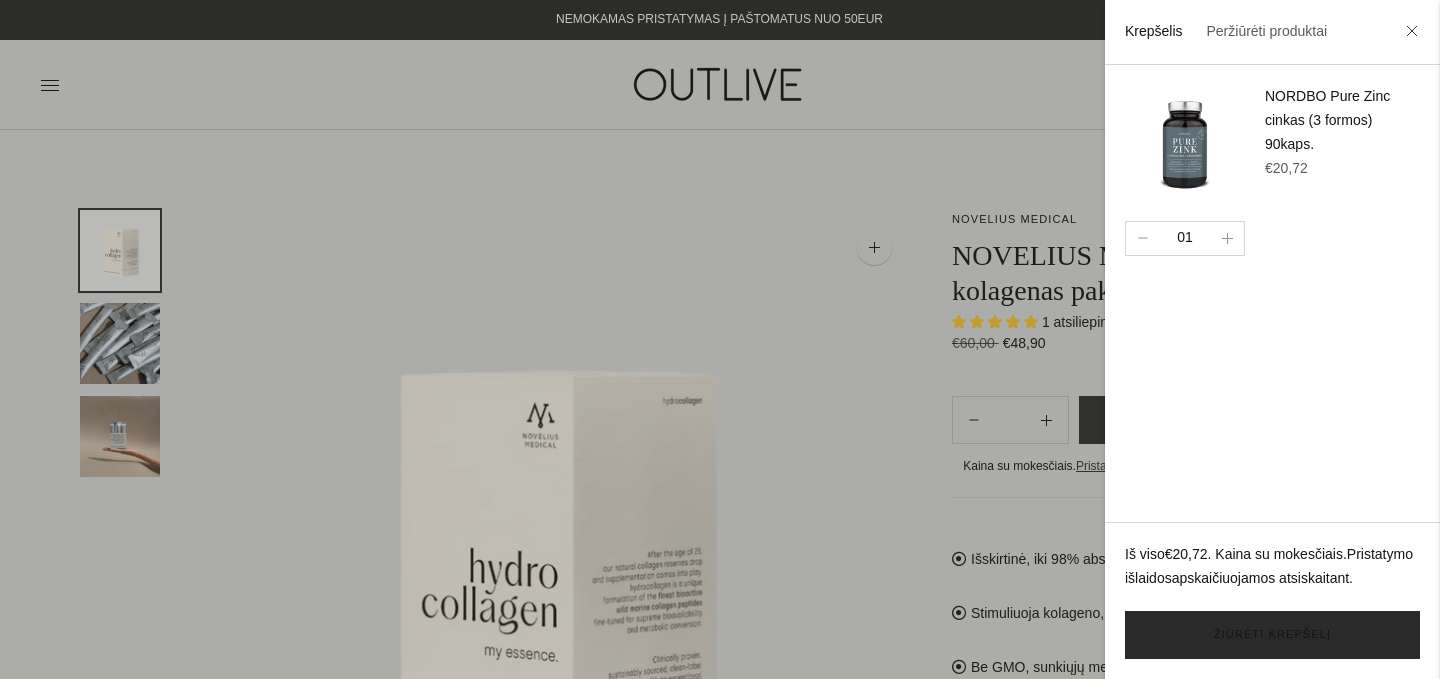 click on "Žiūrėti krepšelį" at bounding box center (1272, 635) 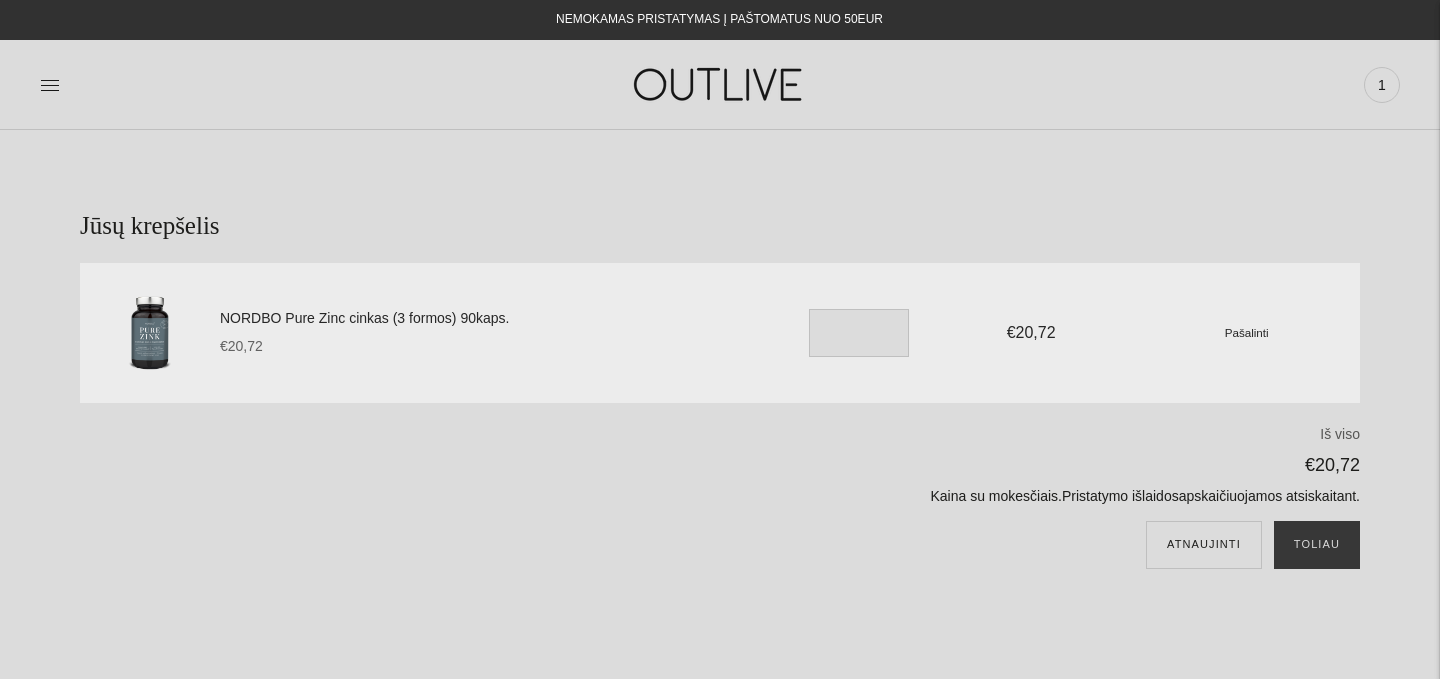 scroll, scrollTop: 0, scrollLeft: 0, axis: both 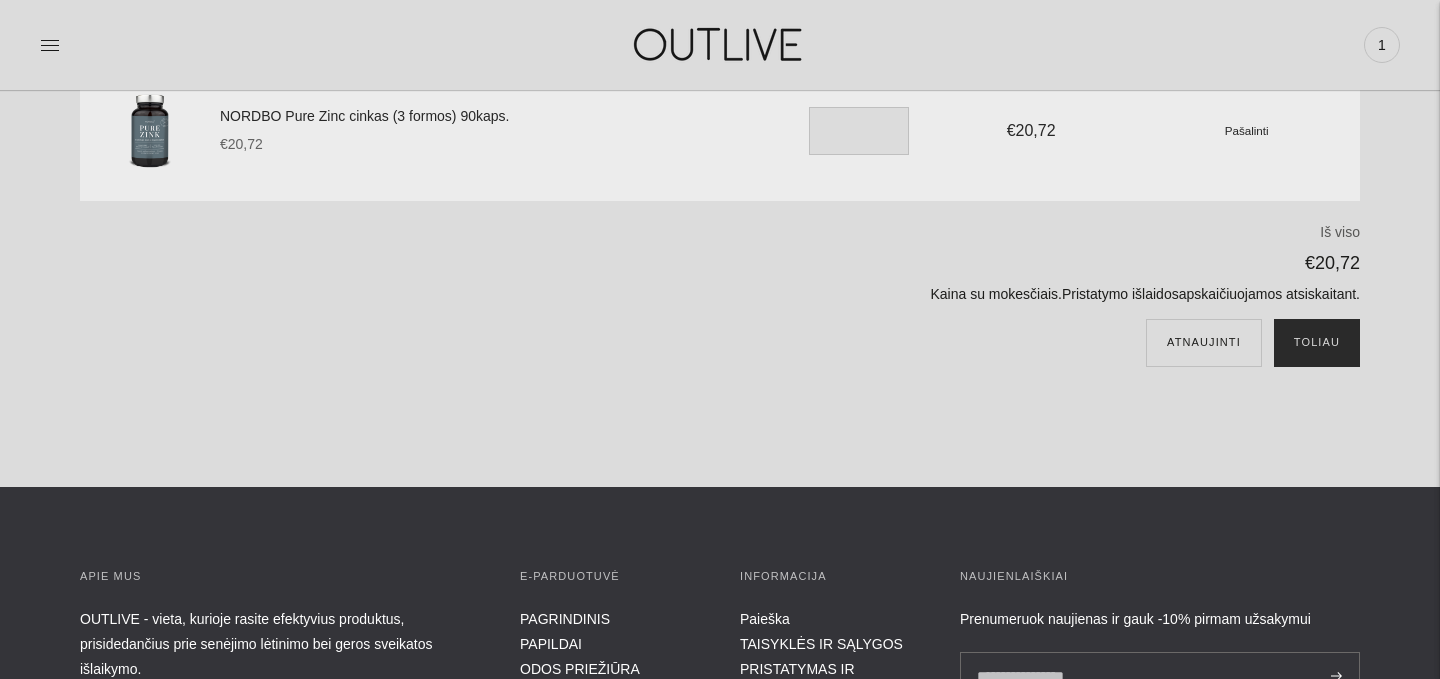 click on "Toliau" at bounding box center [1317, 343] 